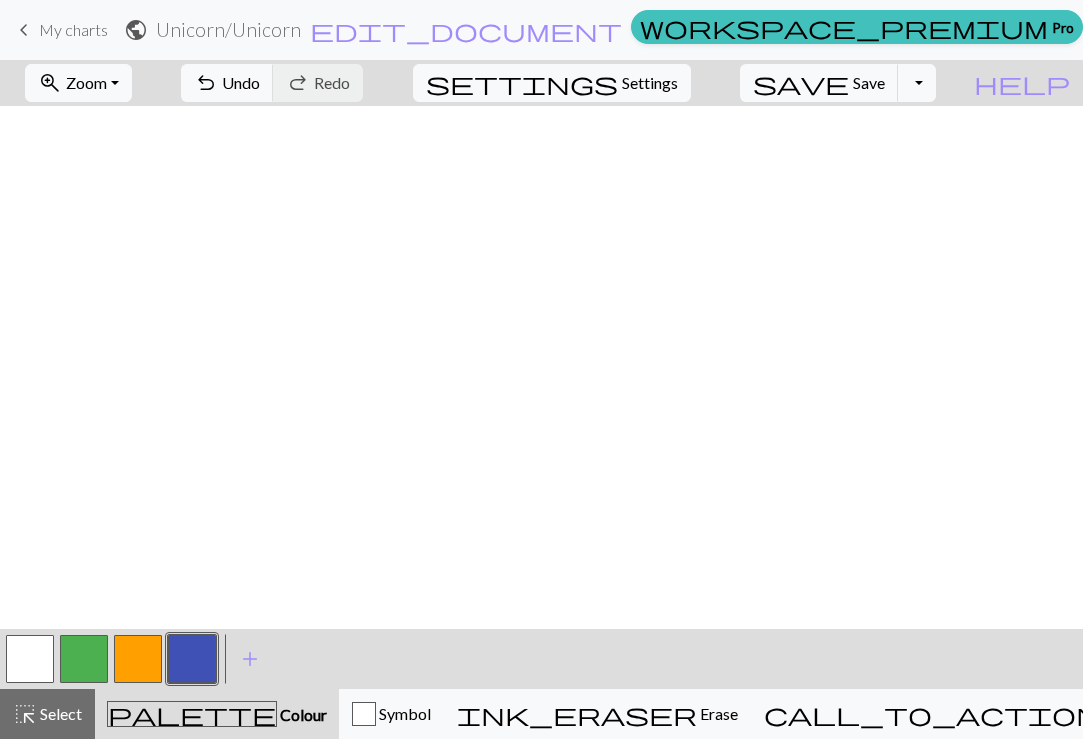 scroll, scrollTop: 0, scrollLeft: 0, axis: both 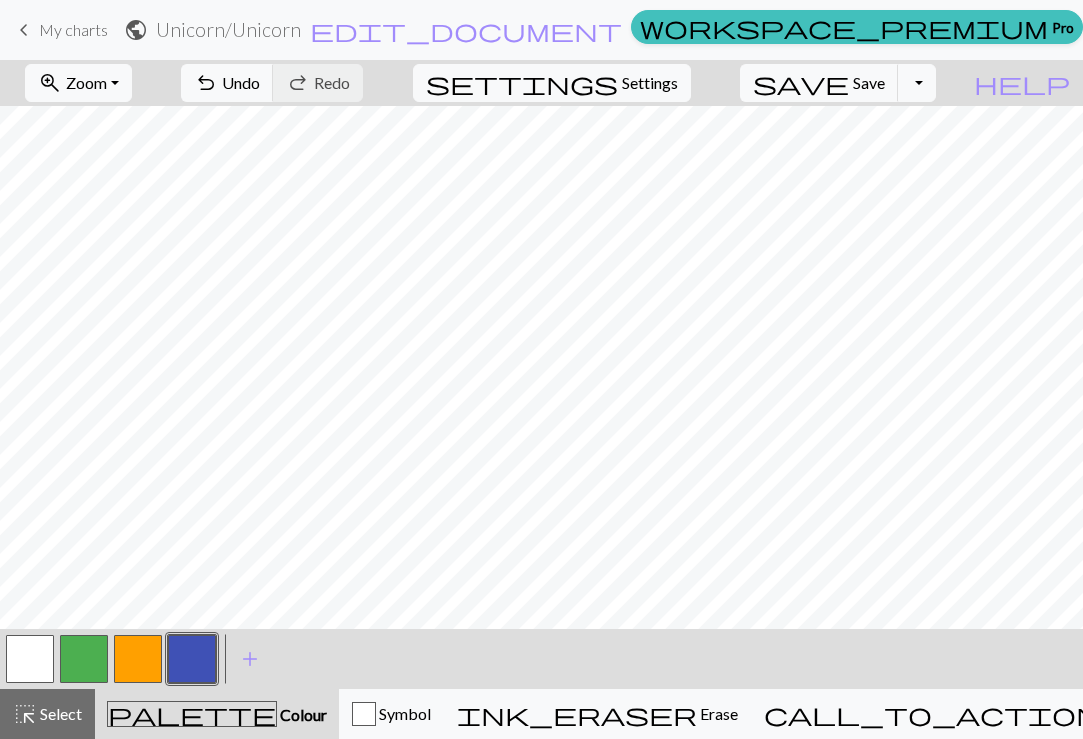 click on "settings  Settings" at bounding box center (552, 83) 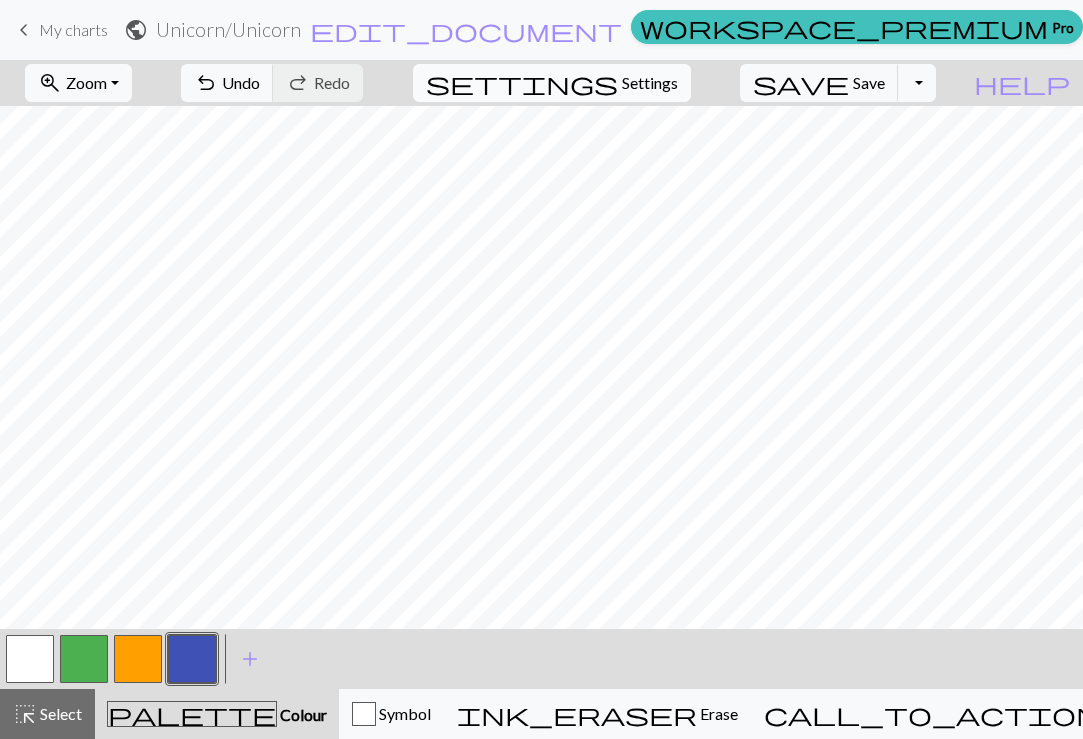 click on "Settings" at bounding box center (650, 83) 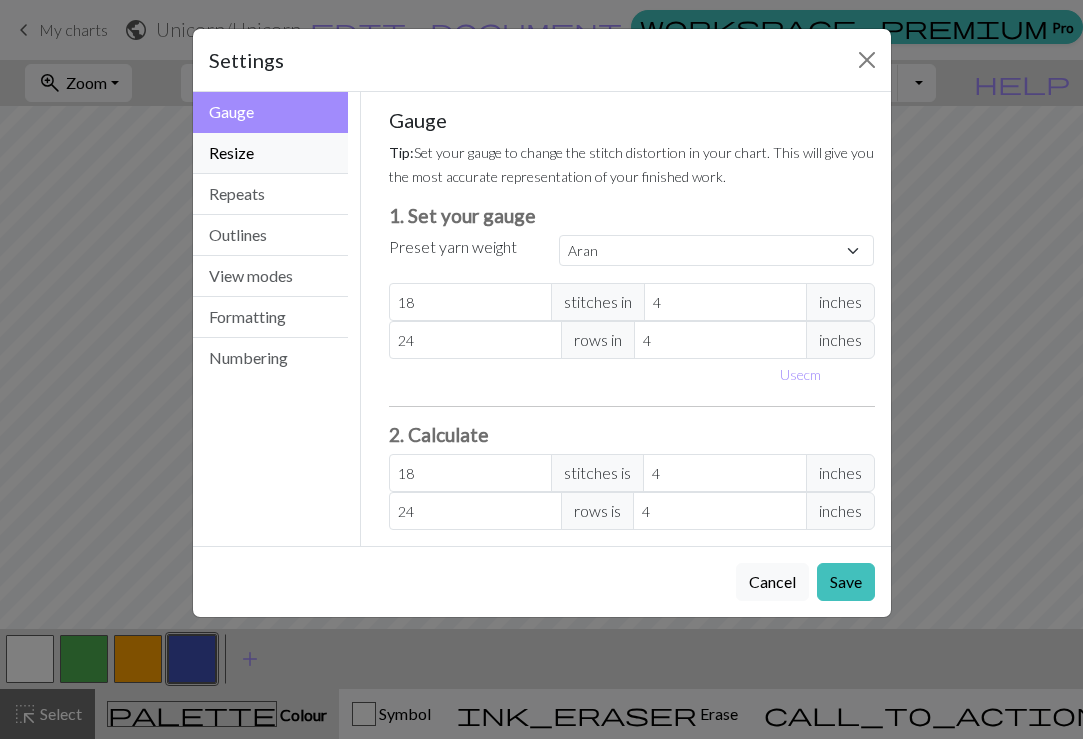 click on "Resize" at bounding box center [271, 153] 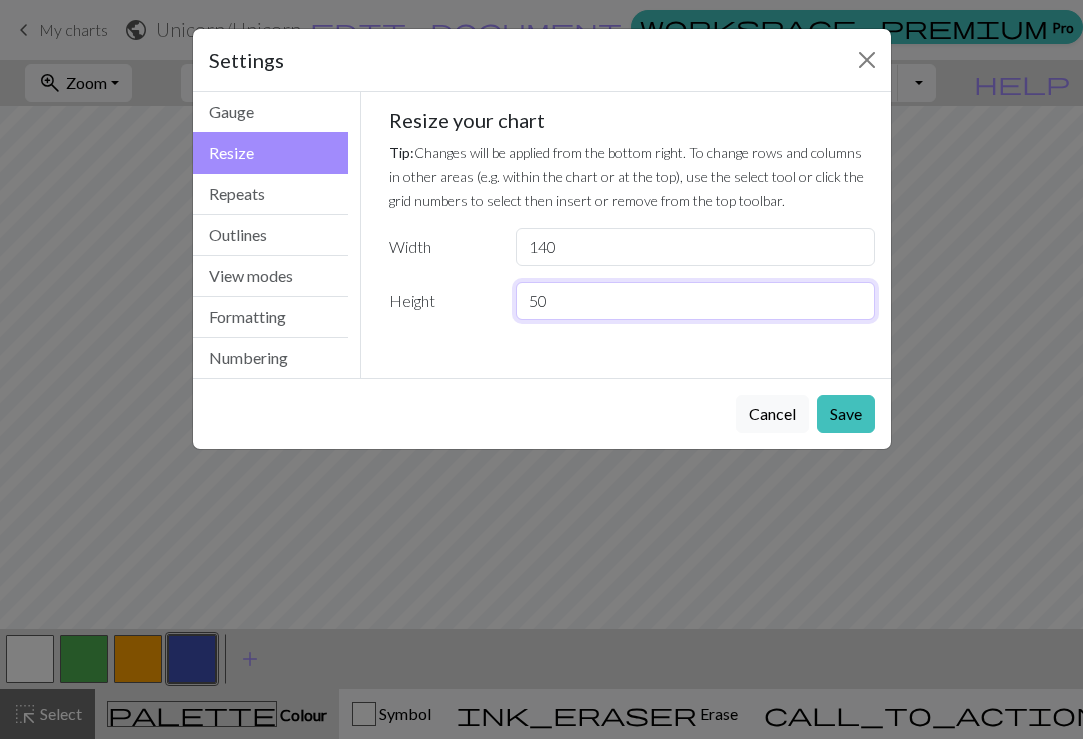 drag, startPoint x: 576, startPoint y: 298, endPoint x: 512, endPoint y: 297, distance: 64.00781 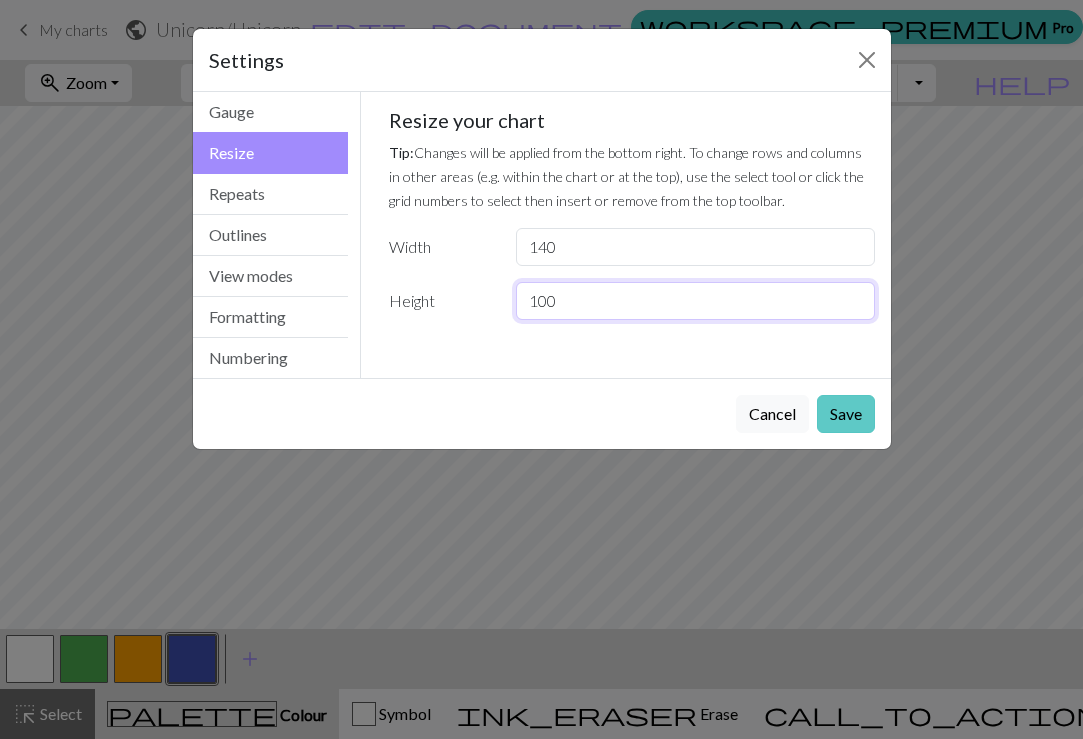 type on "100" 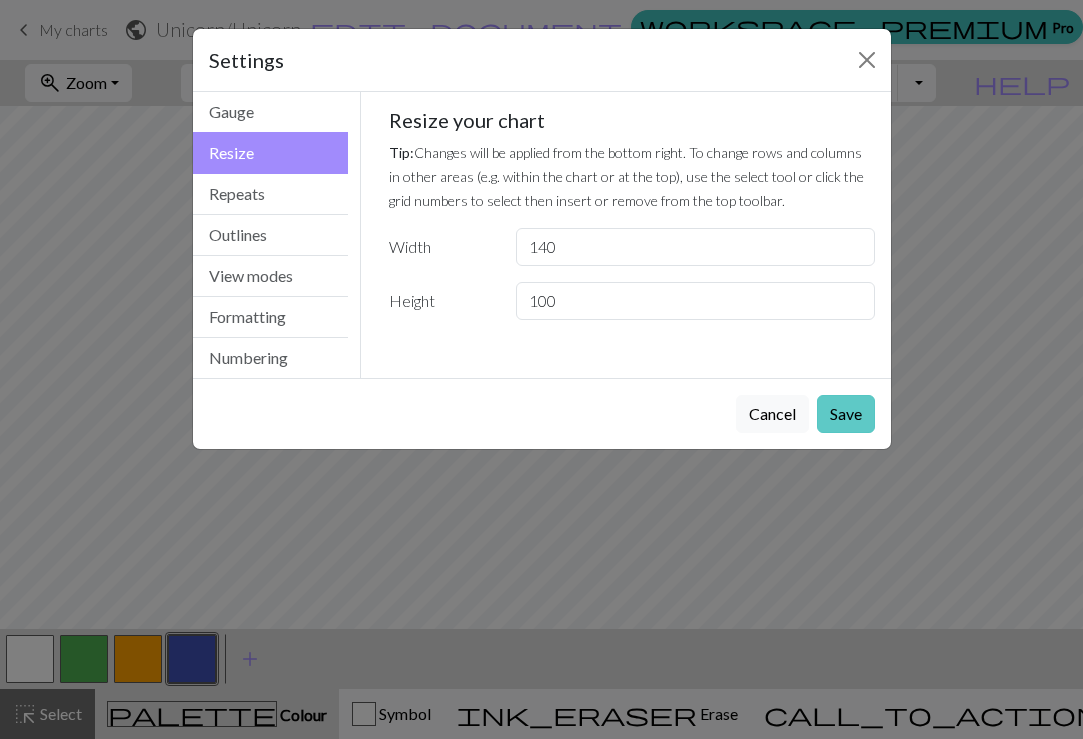 click on "Save" at bounding box center [846, 414] 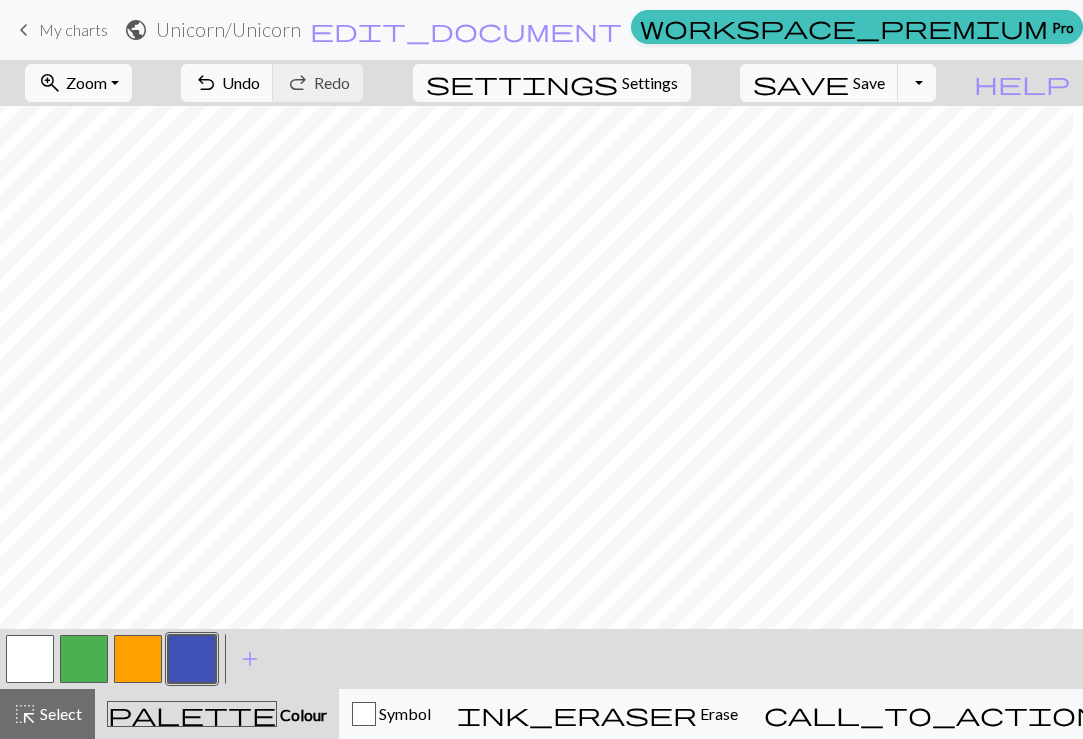 scroll, scrollTop: 0, scrollLeft: 828, axis: horizontal 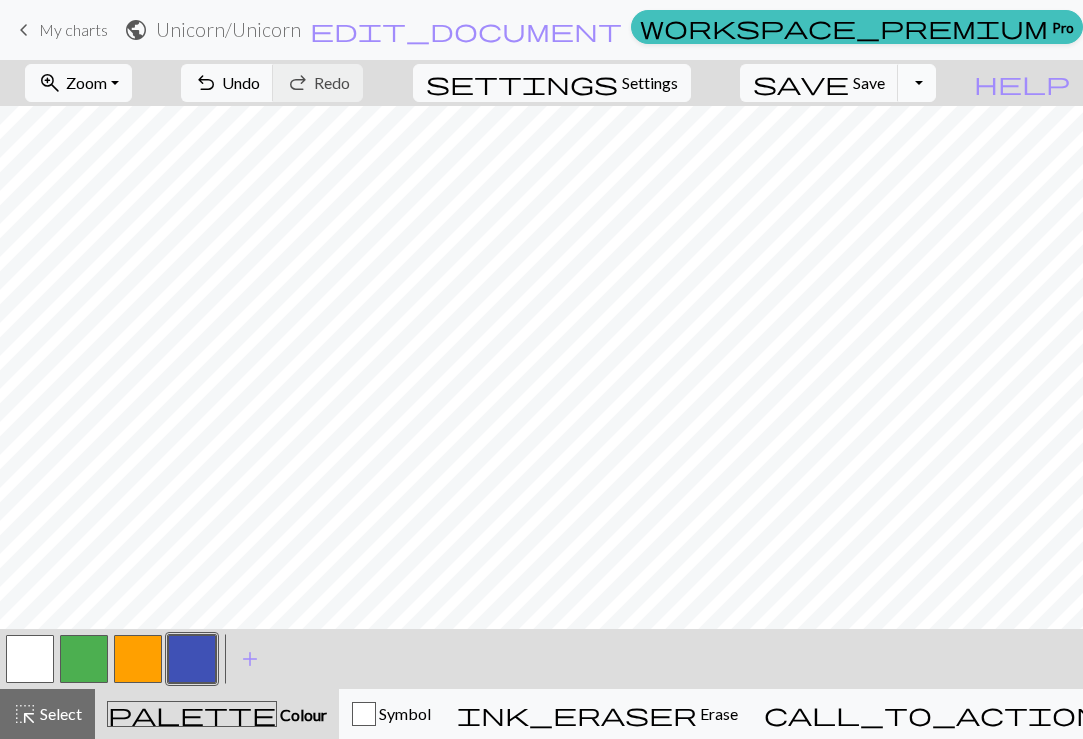 click on "Toggle Dropdown" at bounding box center [917, 83] 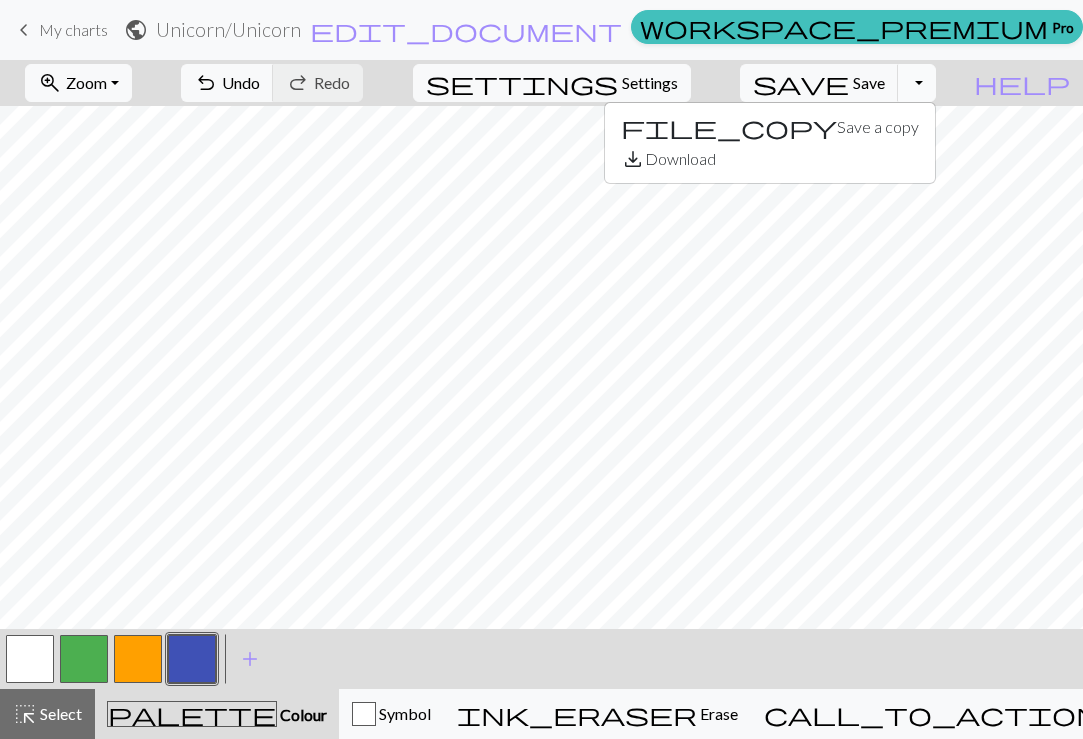 click on "Toggle Dropdown" at bounding box center [917, 83] 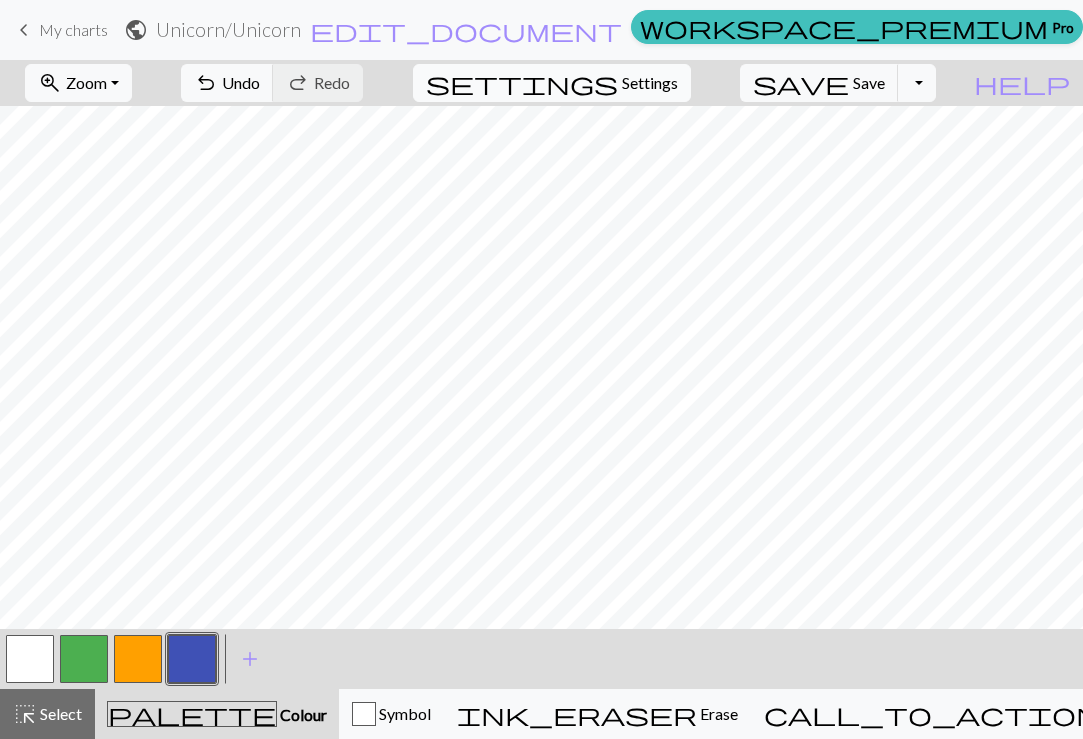click on "Settings" at bounding box center [650, 83] 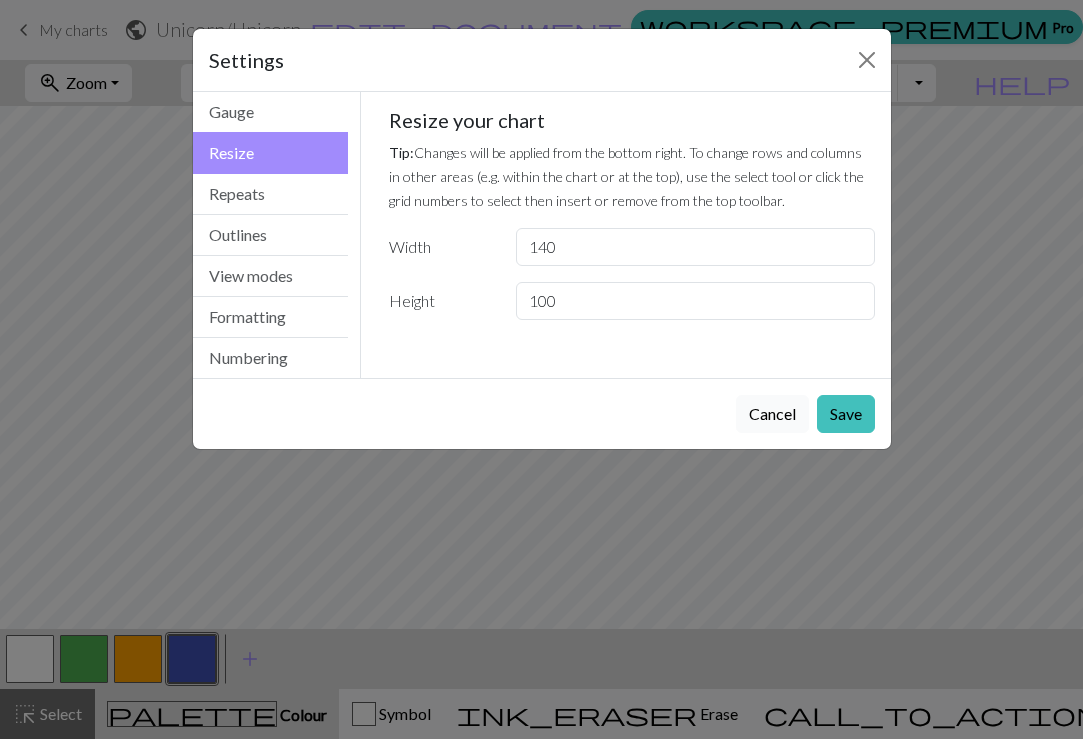 click on "Cancel" at bounding box center (772, 414) 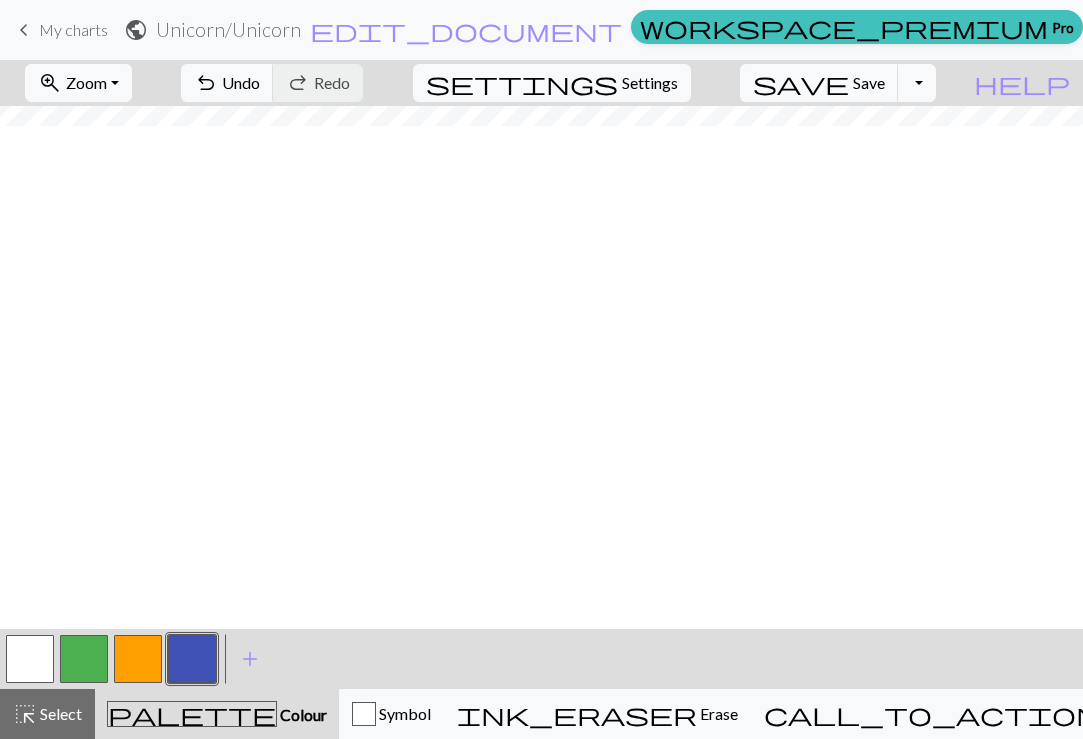 scroll, scrollTop: 0, scrollLeft: 828, axis: horizontal 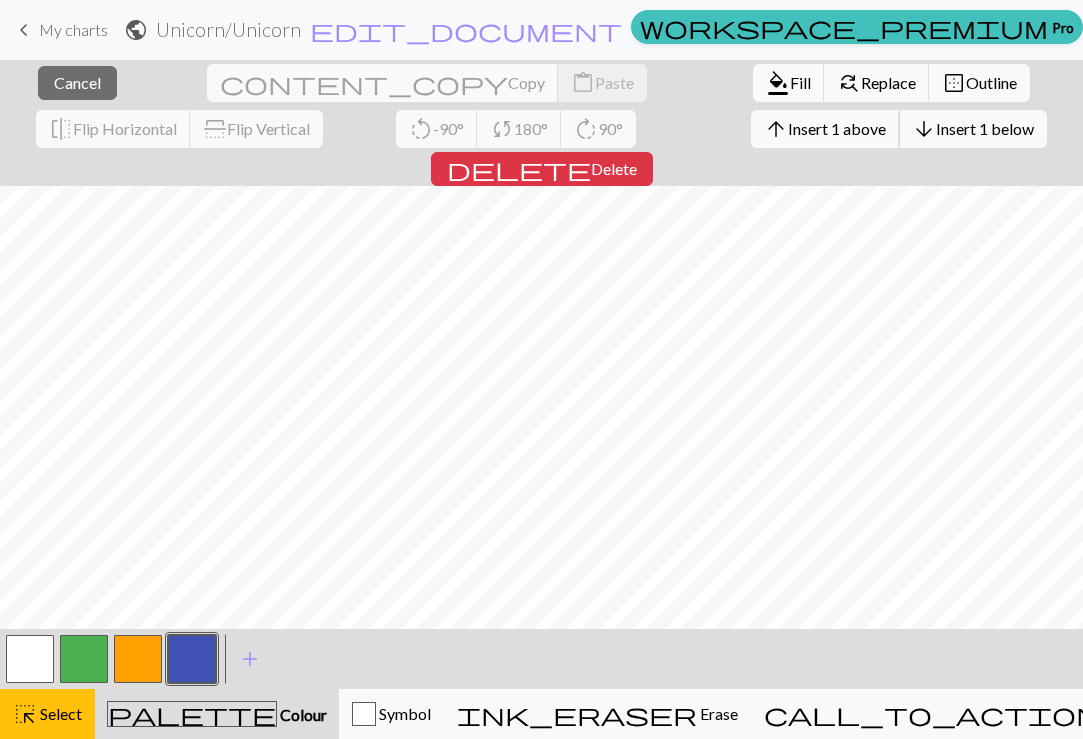 click on "Insert 1 above" at bounding box center (837, 128) 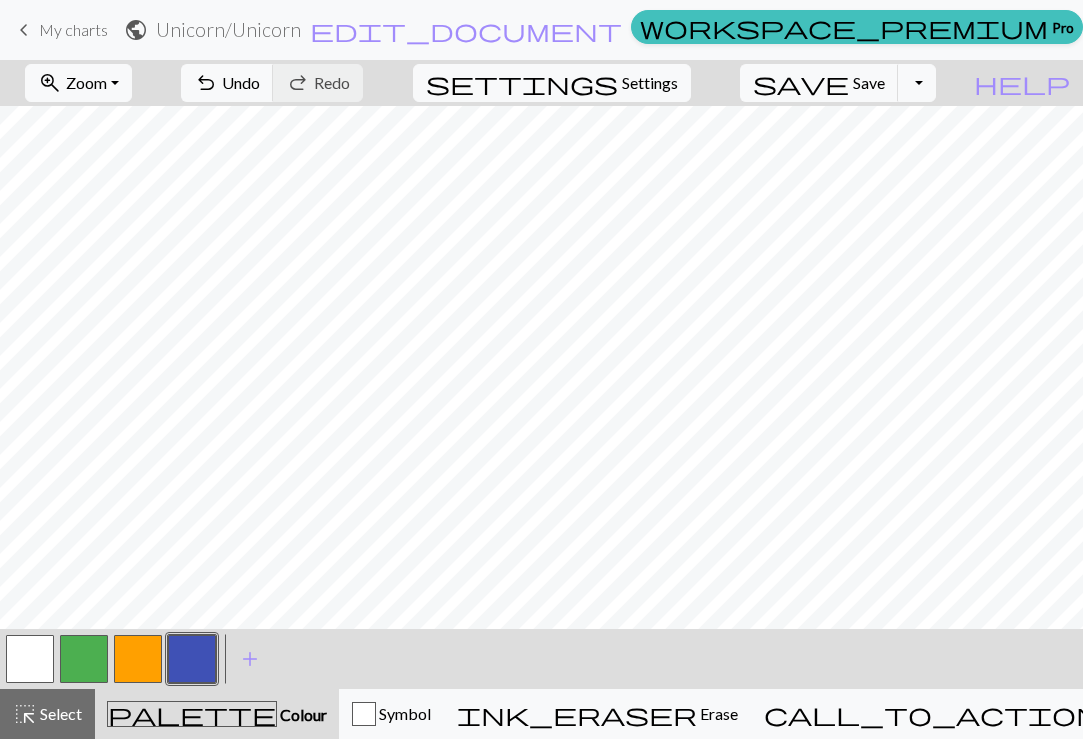 scroll, scrollTop: 0, scrollLeft: 843, axis: horizontal 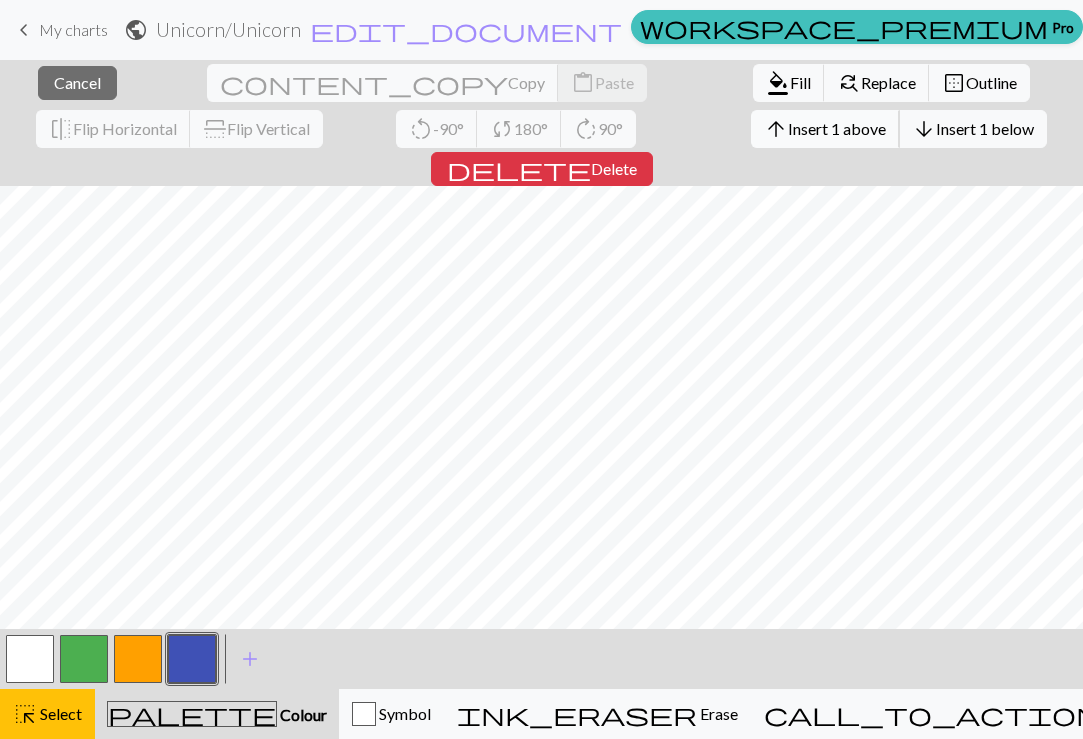 click on "Insert 1 above" at bounding box center (837, 128) 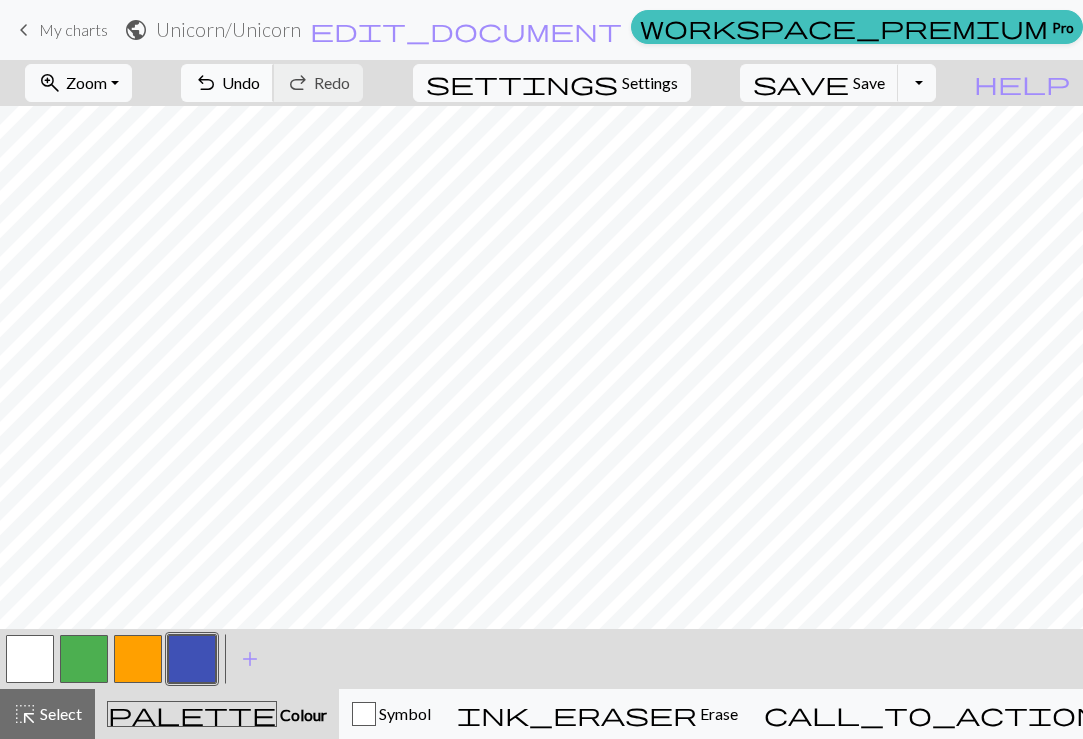 click on "undo Undo Undo" at bounding box center [227, 83] 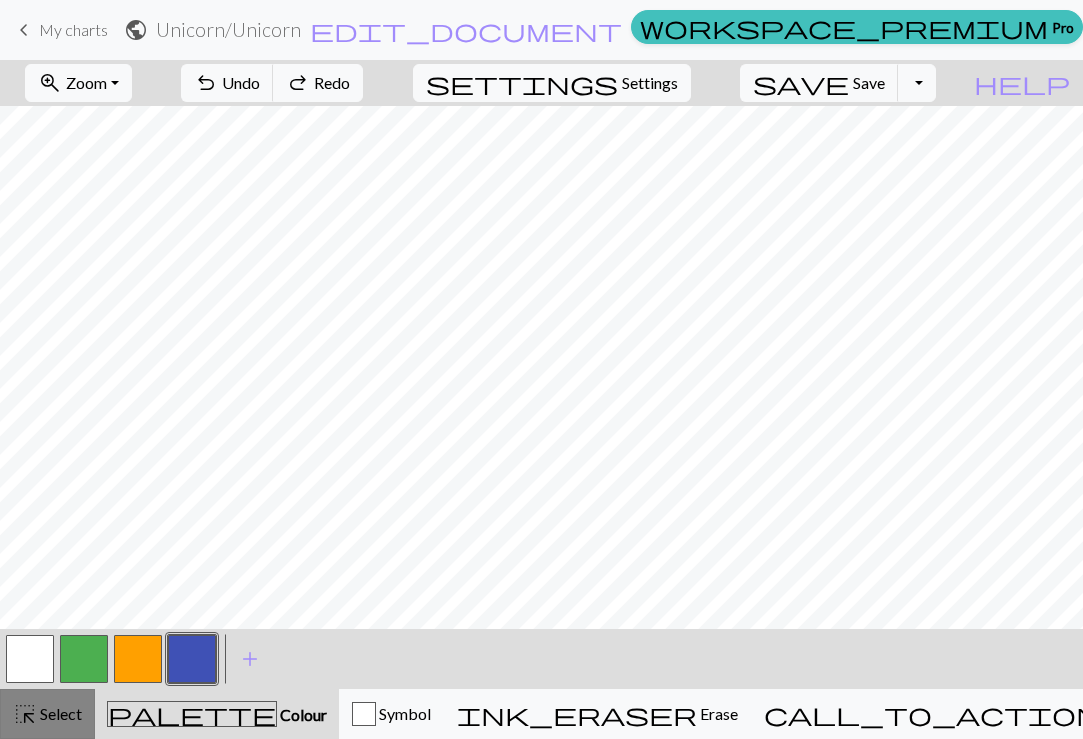 click on "Select" at bounding box center [59, 713] 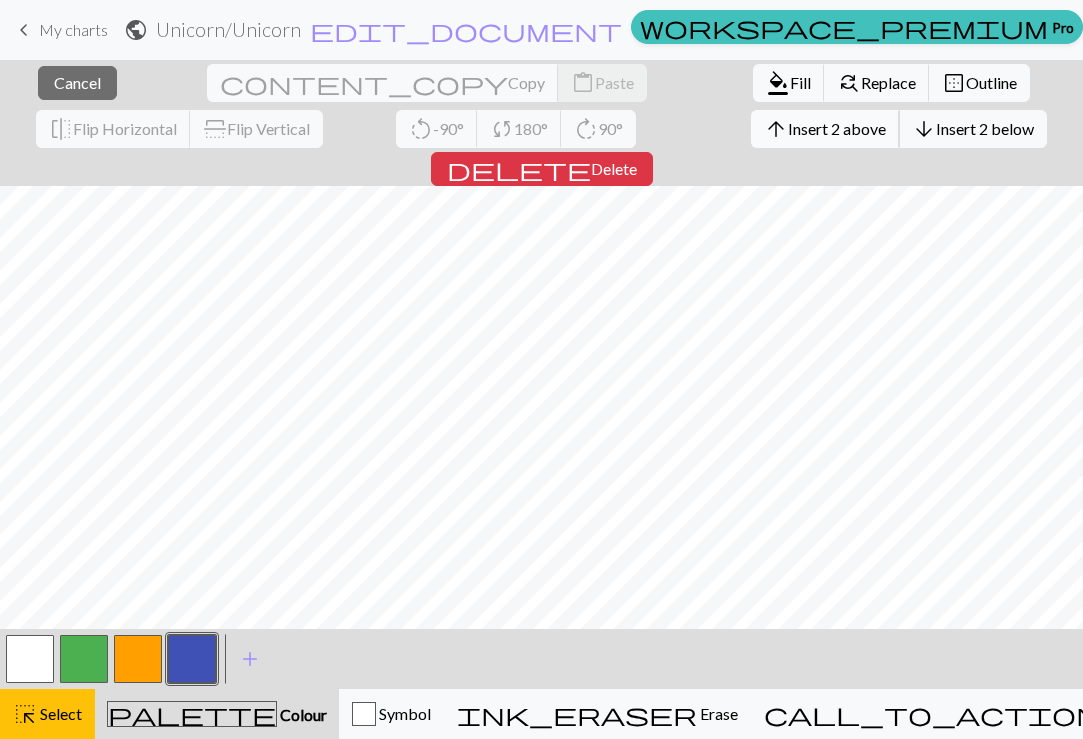 click on "Insert 2 above" at bounding box center (837, 128) 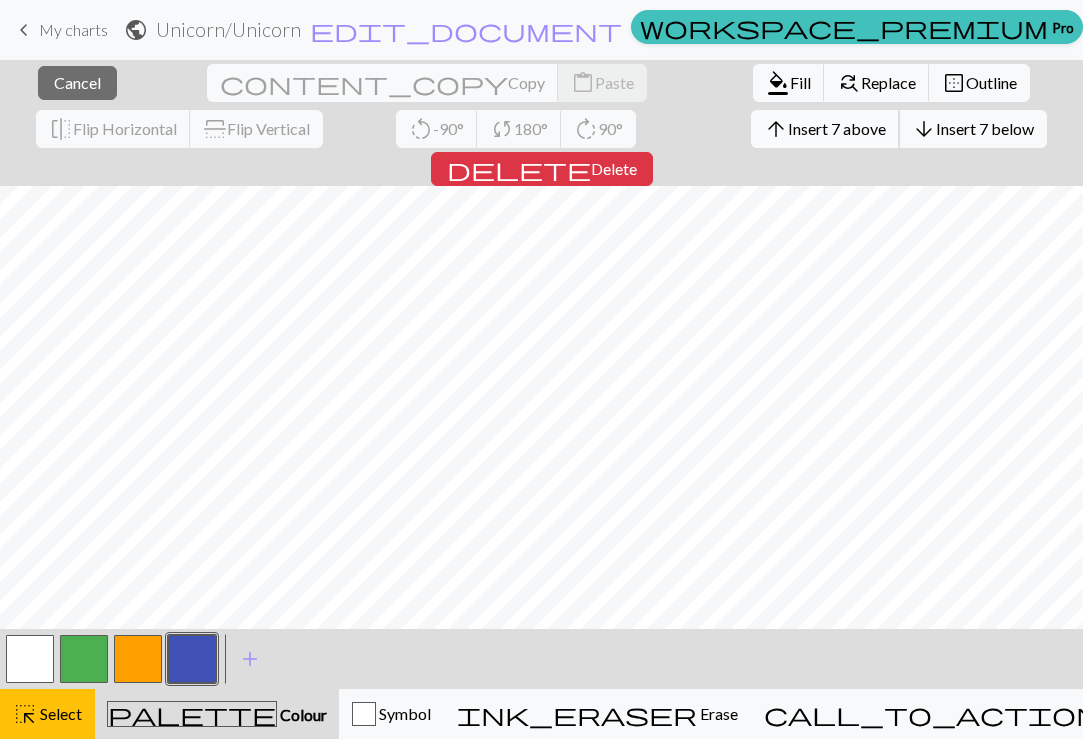 click on "Insert 7 above" at bounding box center [837, 128] 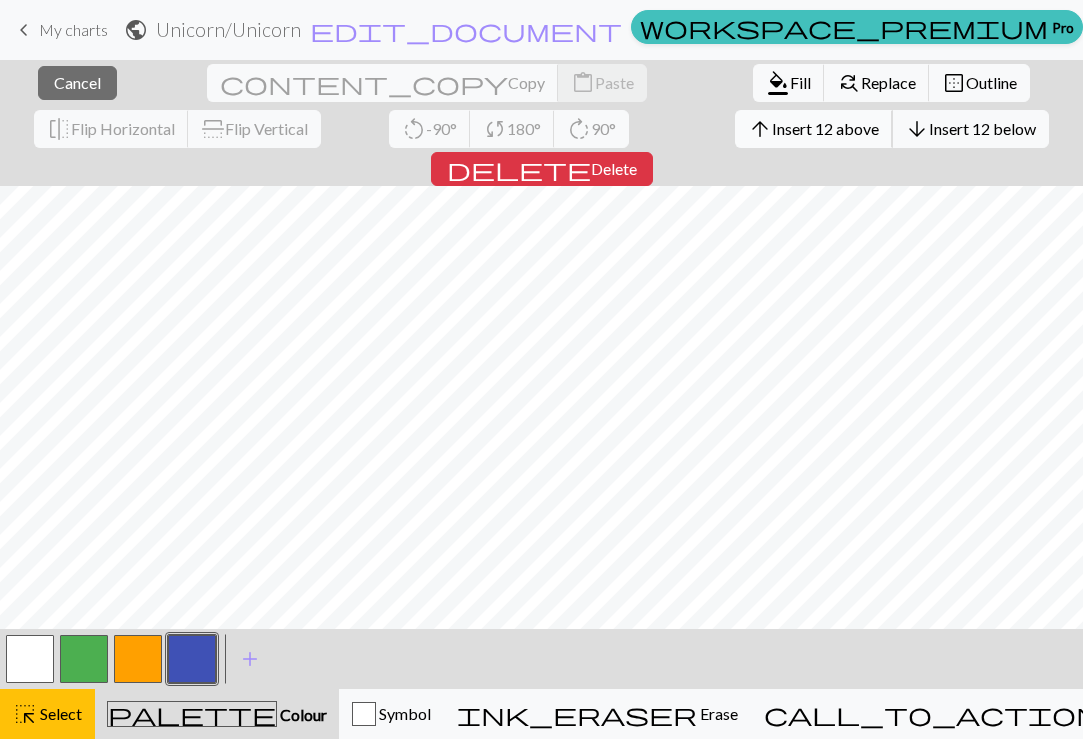 click on "Insert 12 above" at bounding box center [825, 128] 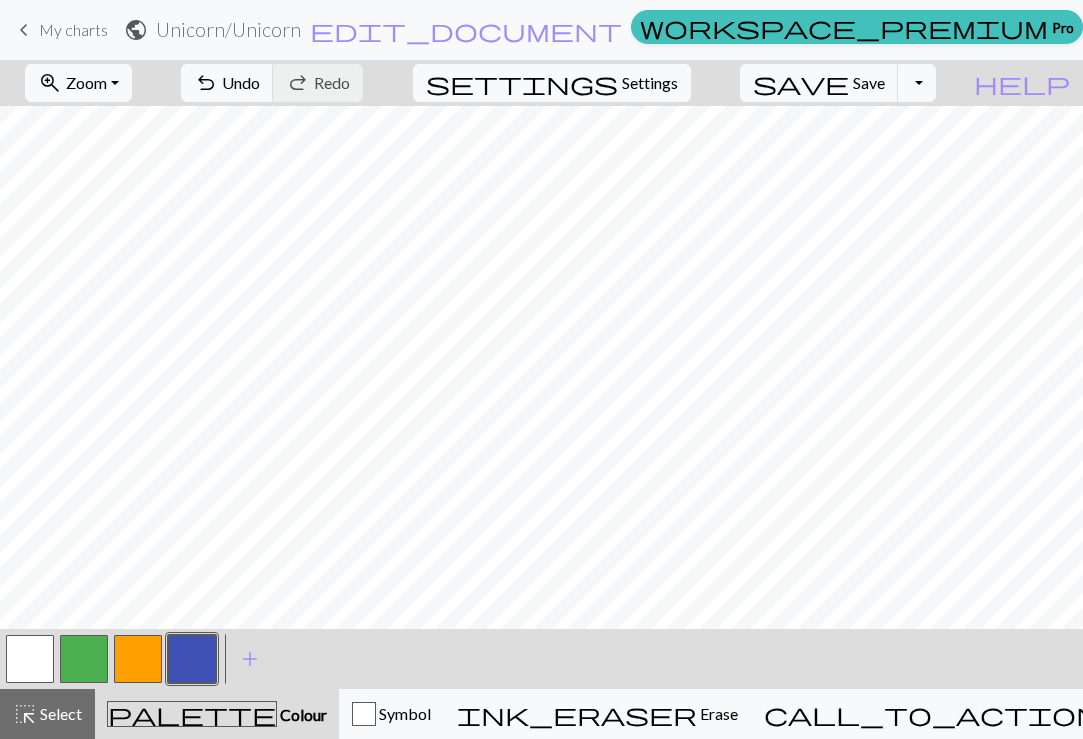scroll, scrollTop: 146, scrollLeft: 897, axis: both 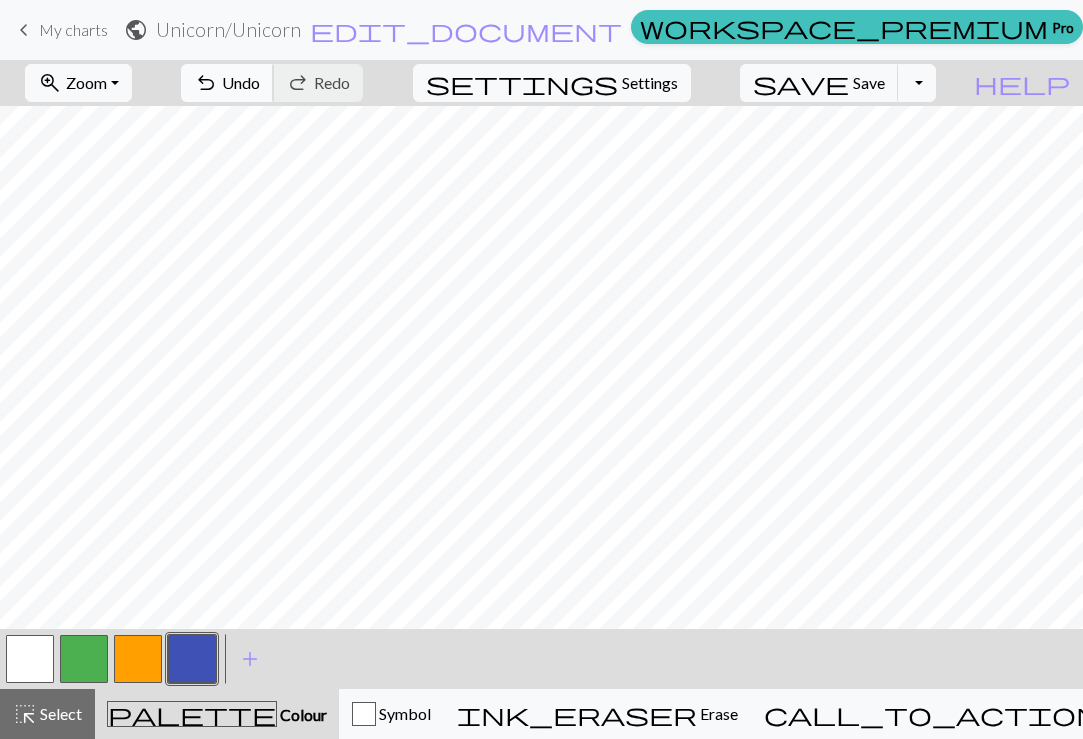 click on "undo" at bounding box center [206, 83] 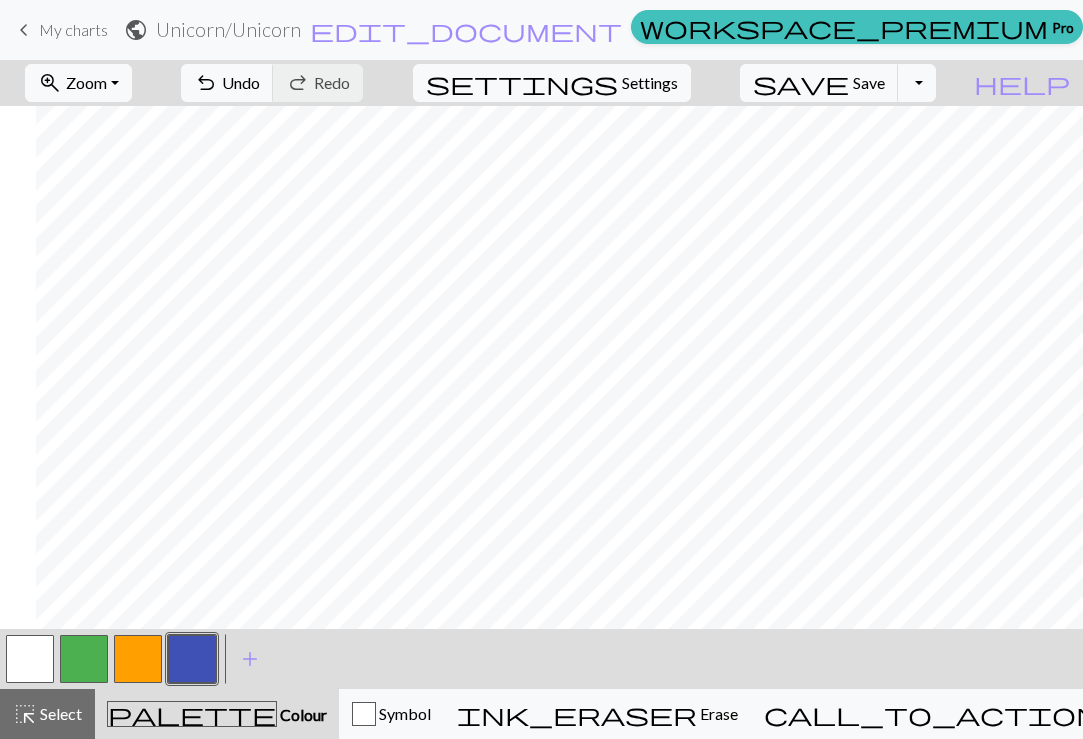 scroll, scrollTop: 146, scrollLeft: 1055, axis: both 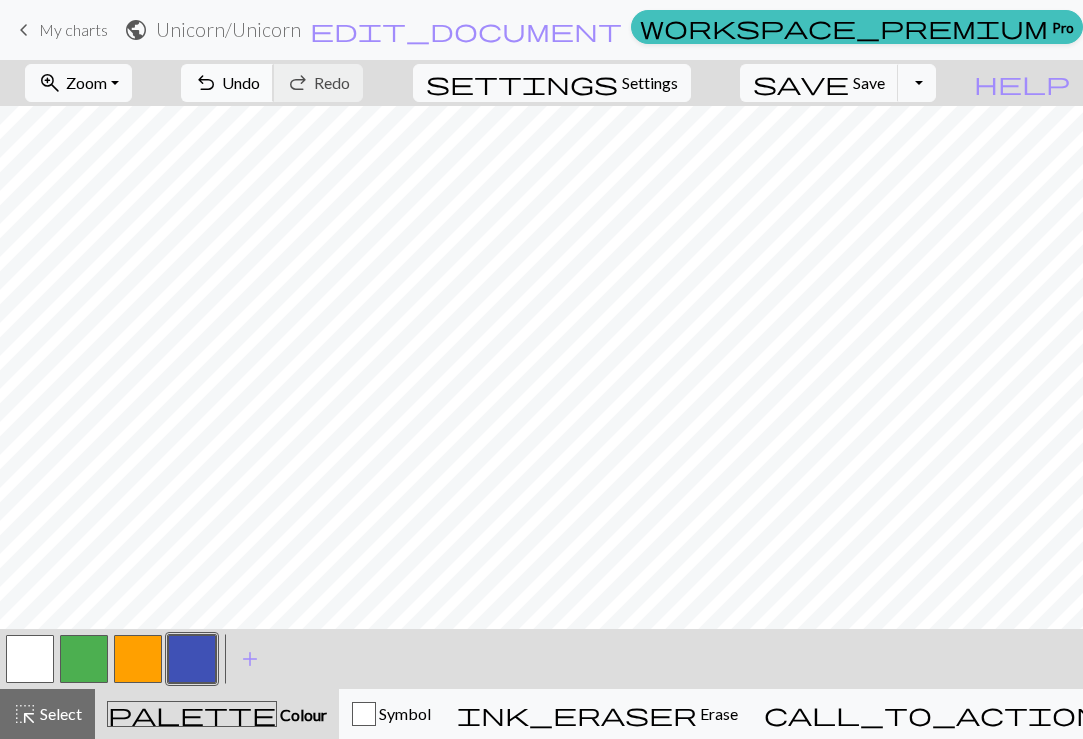 click on "undo" at bounding box center [206, 83] 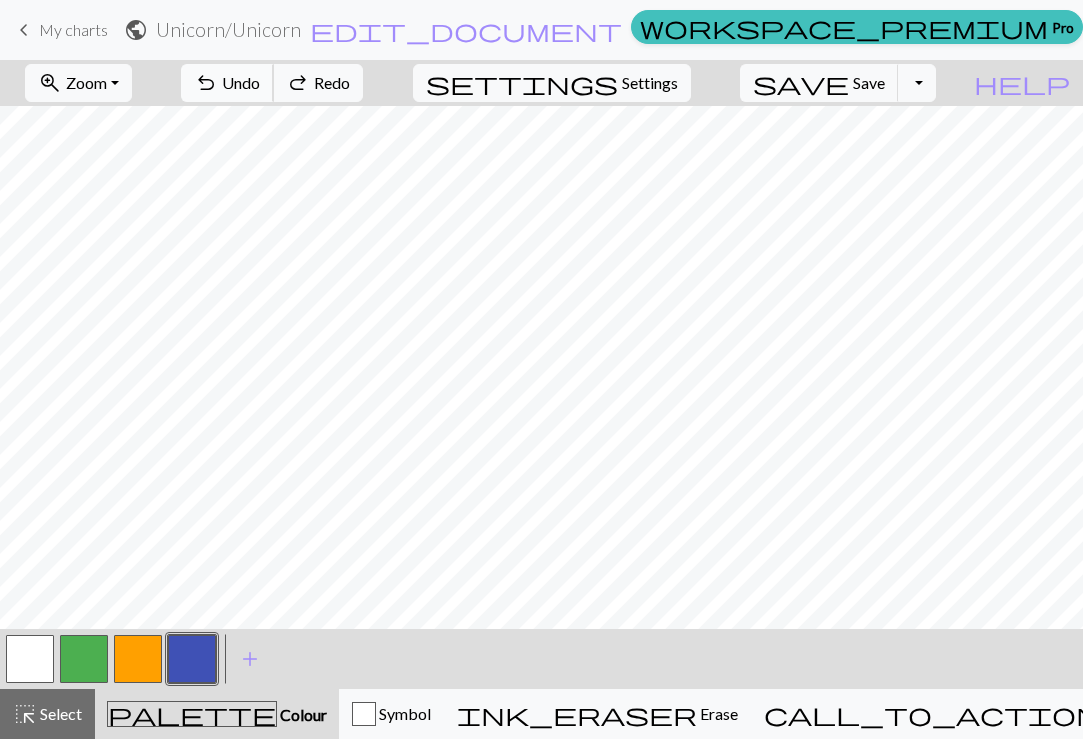 click on "undo" at bounding box center (206, 83) 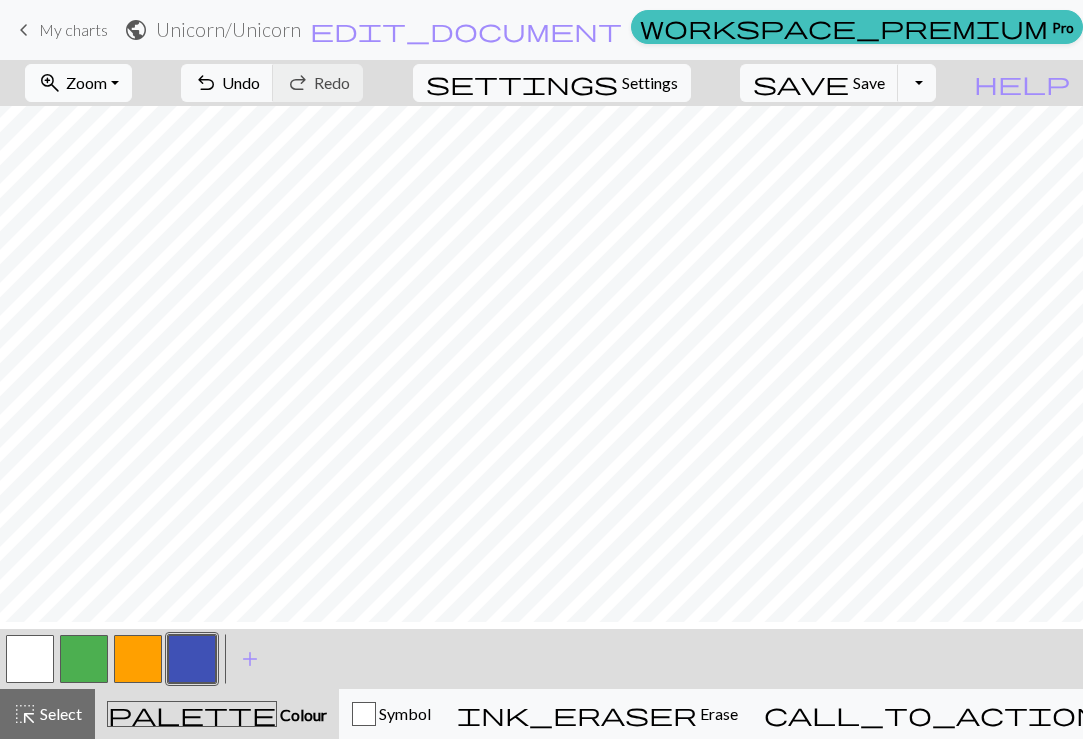 scroll, scrollTop: 97, scrollLeft: 1055, axis: both 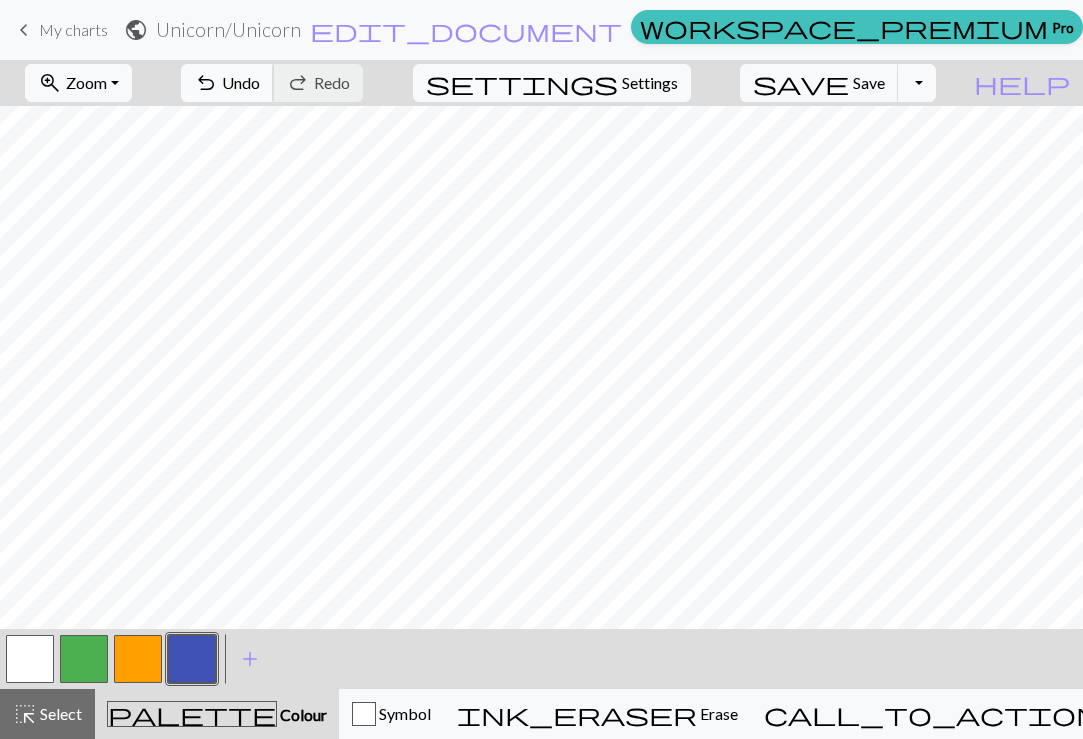 click on "Undo" at bounding box center [241, 82] 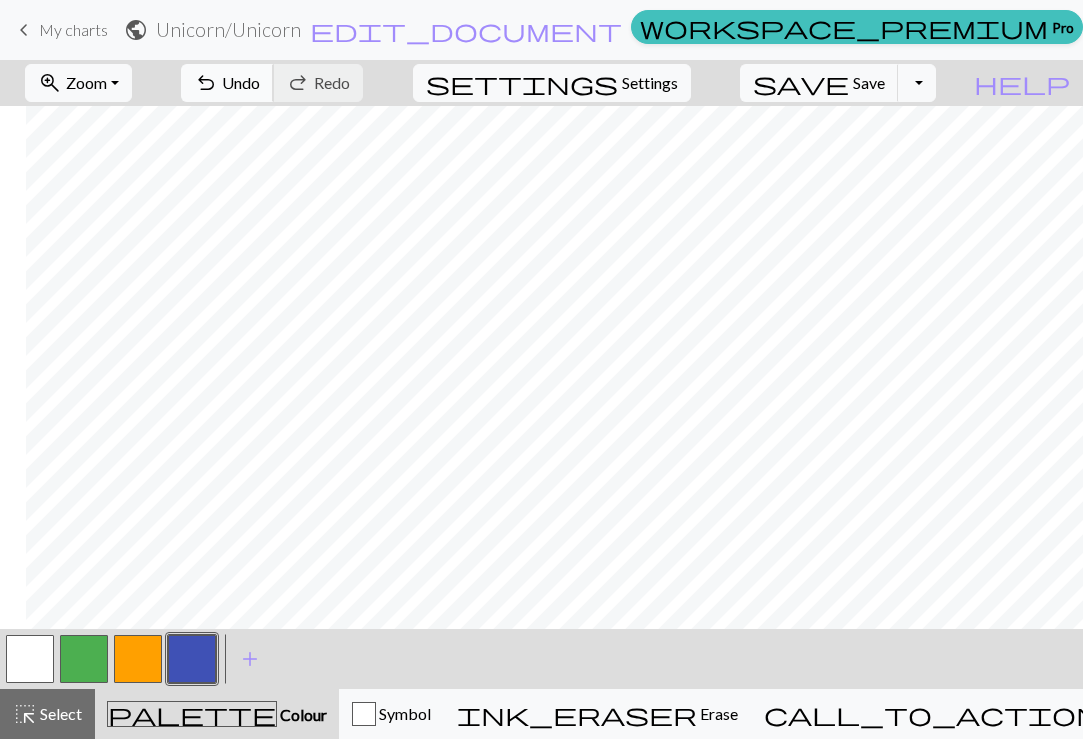 scroll, scrollTop: 674, scrollLeft: 559, axis: both 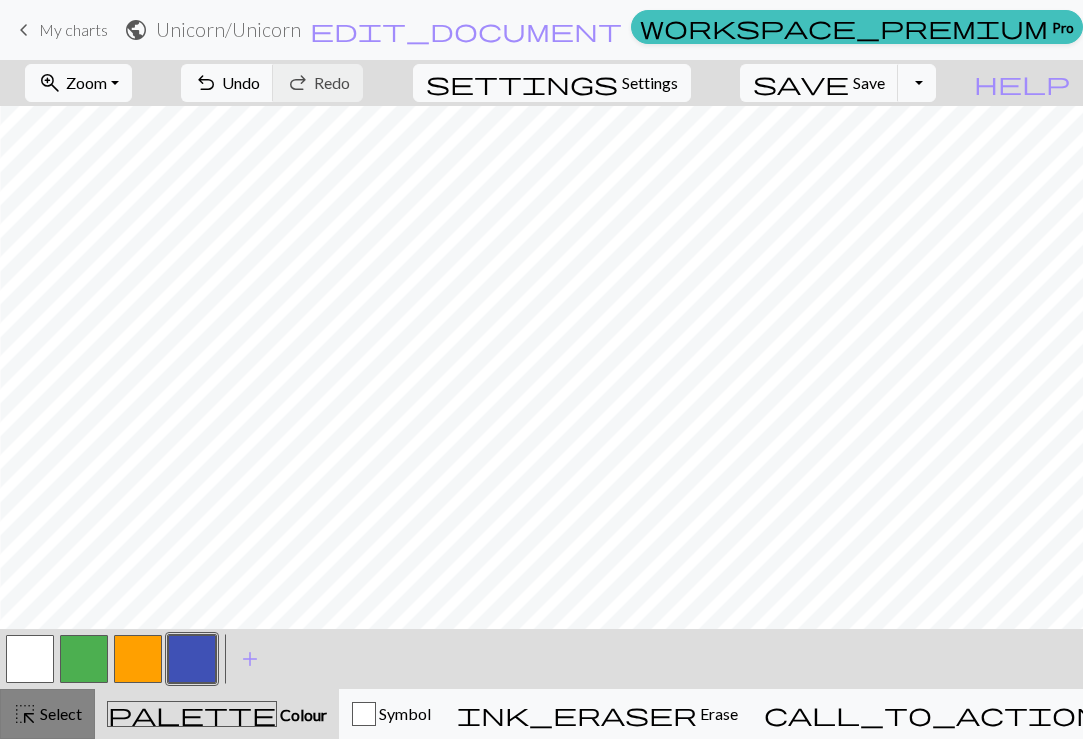 click on "highlight_alt" at bounding box center (25, 714) 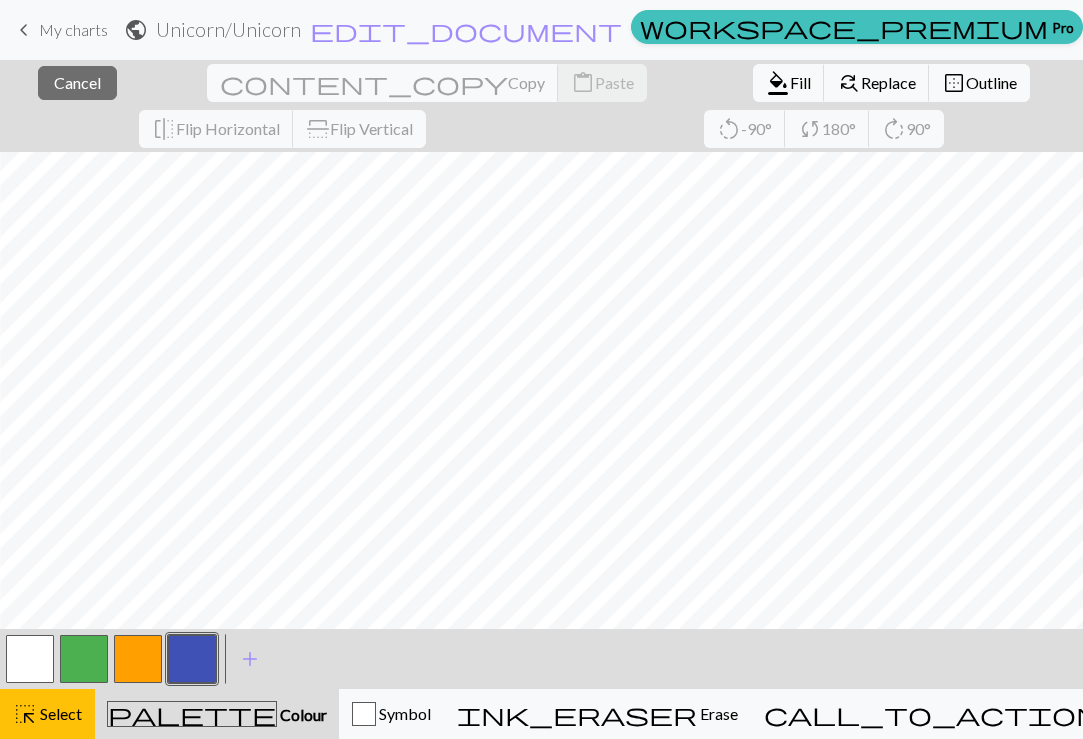 scroll, scrollTop: 35, scrollLeft: 1390, axis: both 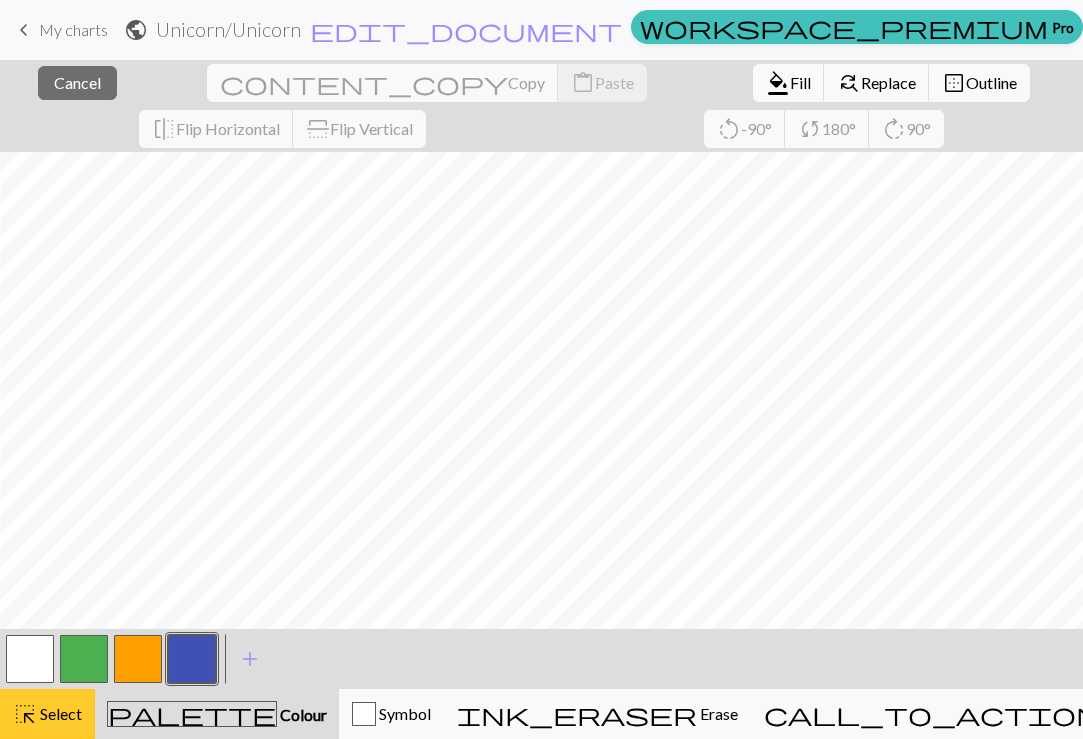 click on "Select" at bounding box center (59, 713) 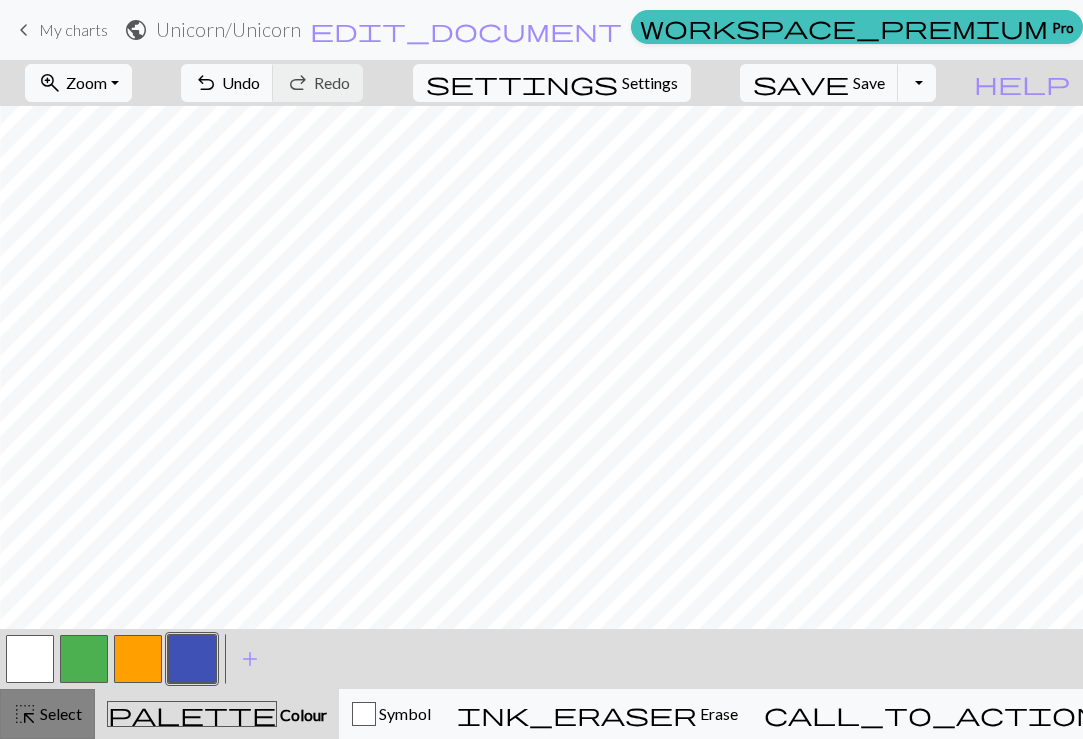 click on "Select" at bounding box center [59, 713] 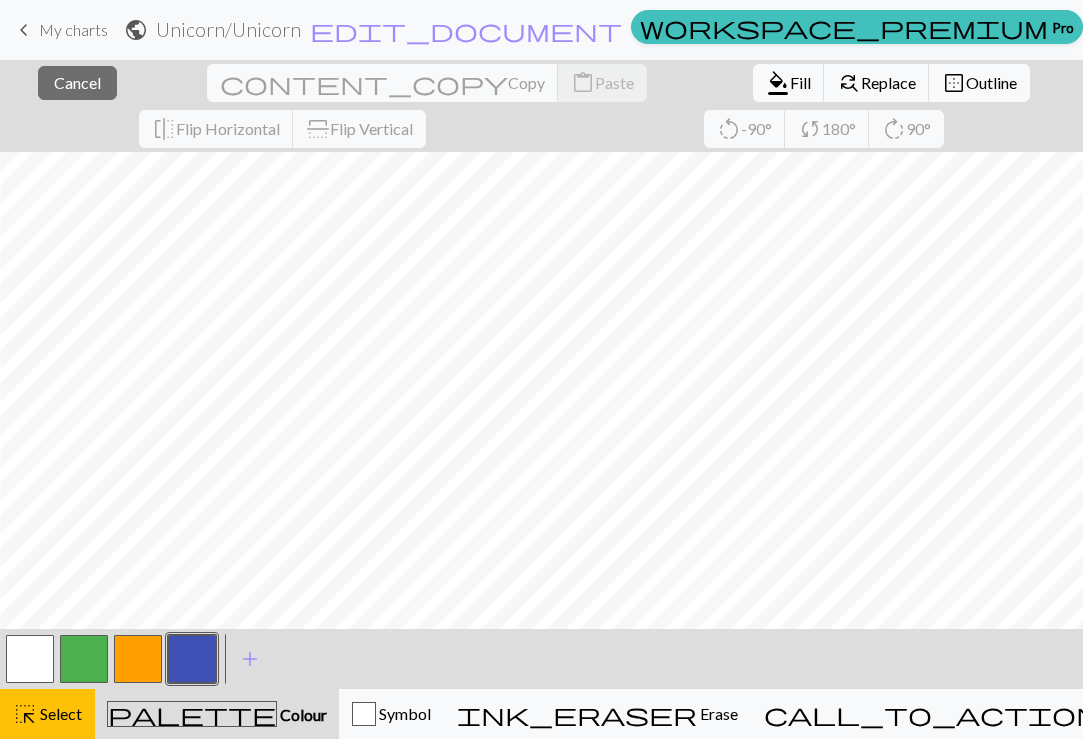 scroll, scrollTop: 0, scrollLeft: 1390, axis: horizontal 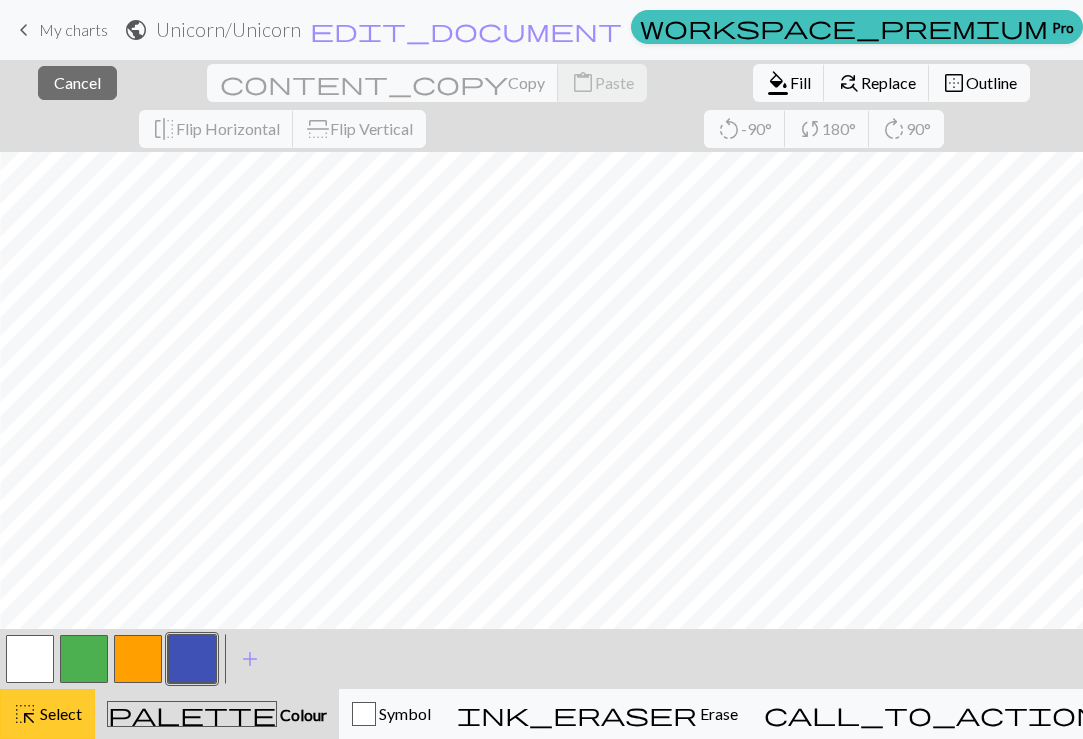 click on "Select" at bounding box center (59, 713) 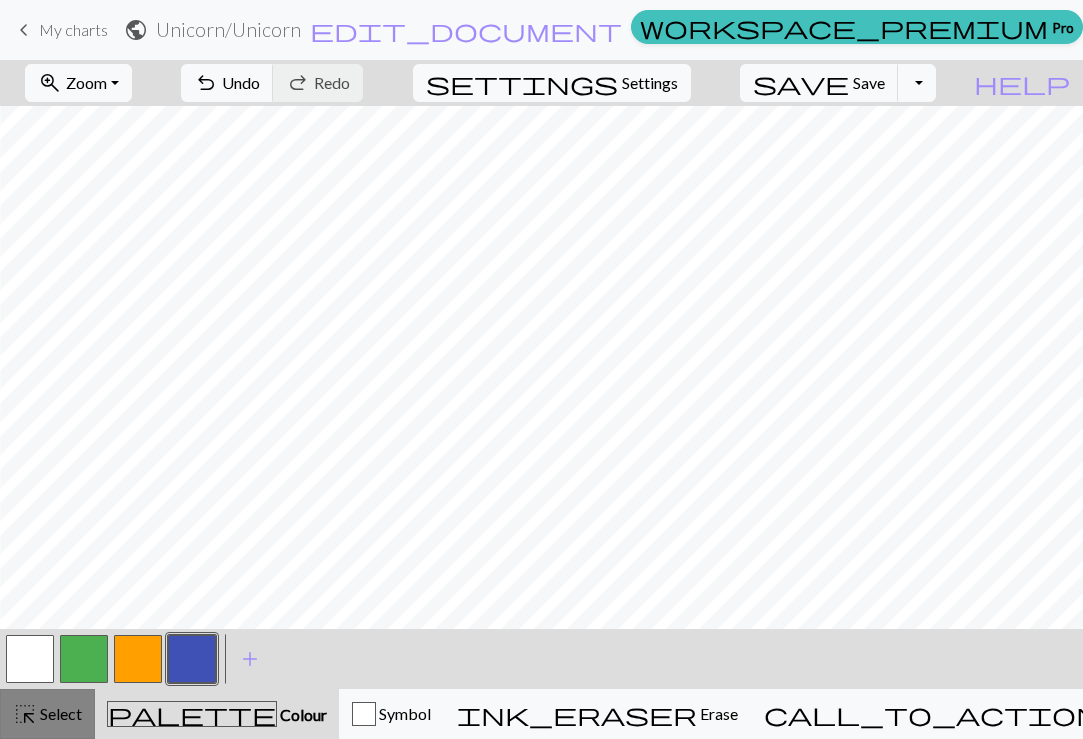 click on "Select" at bounding box center [59, 713] 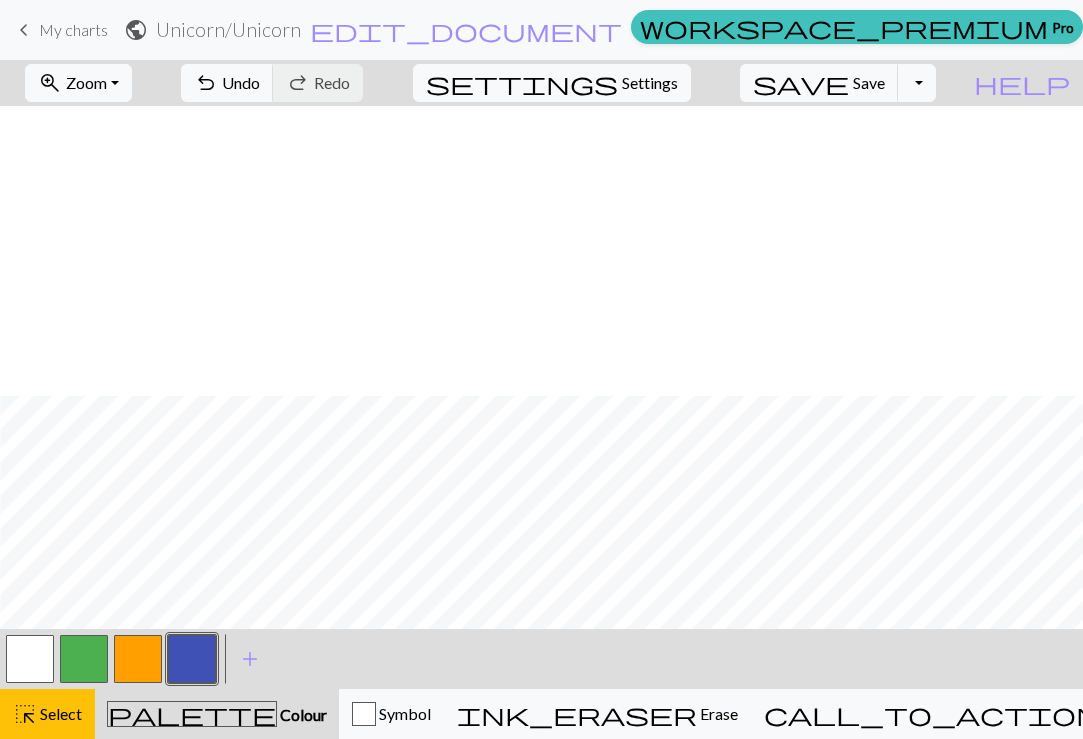 scroll, scrollTop: 1165, scrollLeft: 1390, axis: both 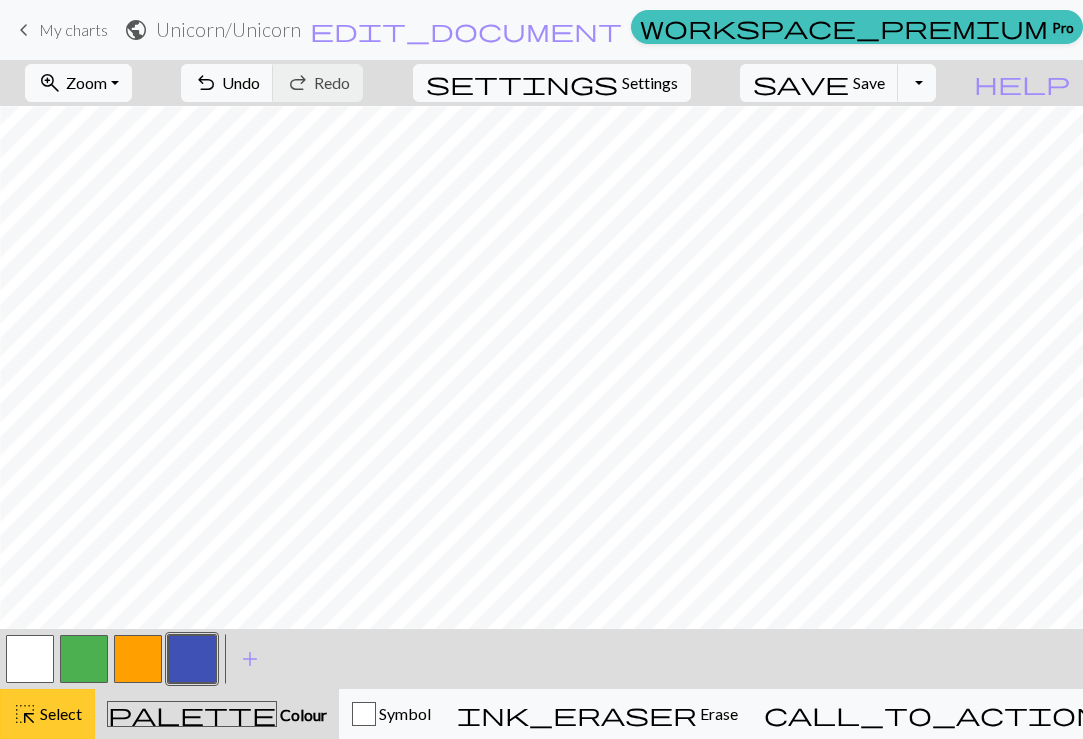 click on "Select" at bounding box center [59, 713] 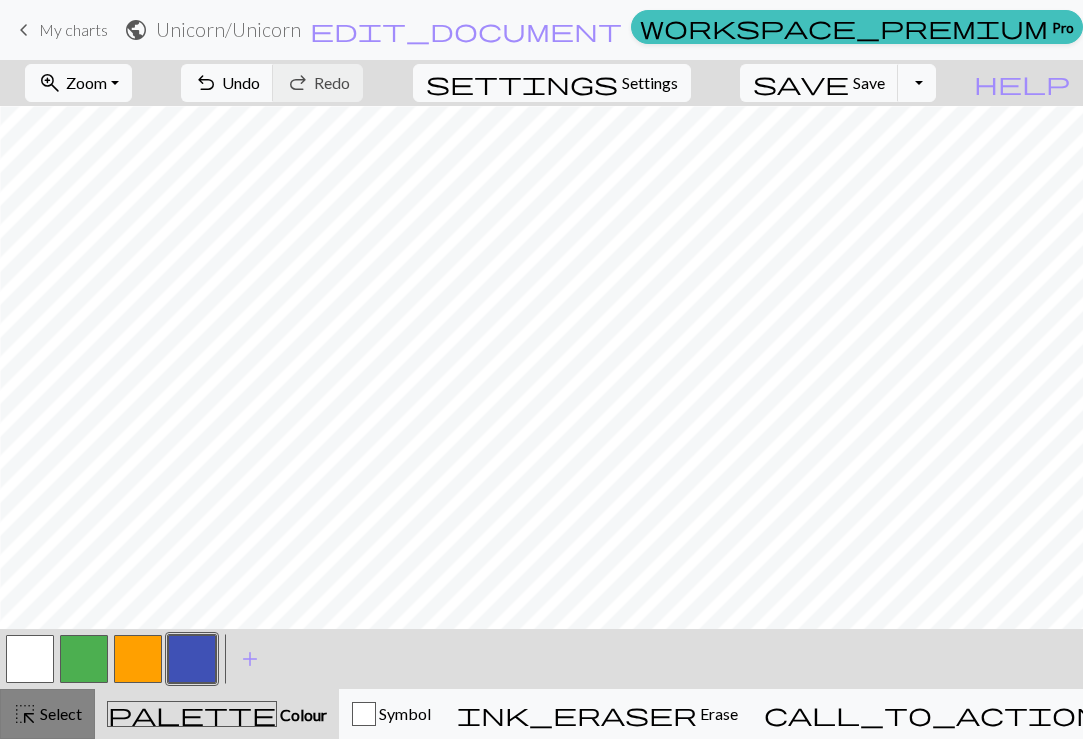 click on "Select" at bounding box center [59, 713] 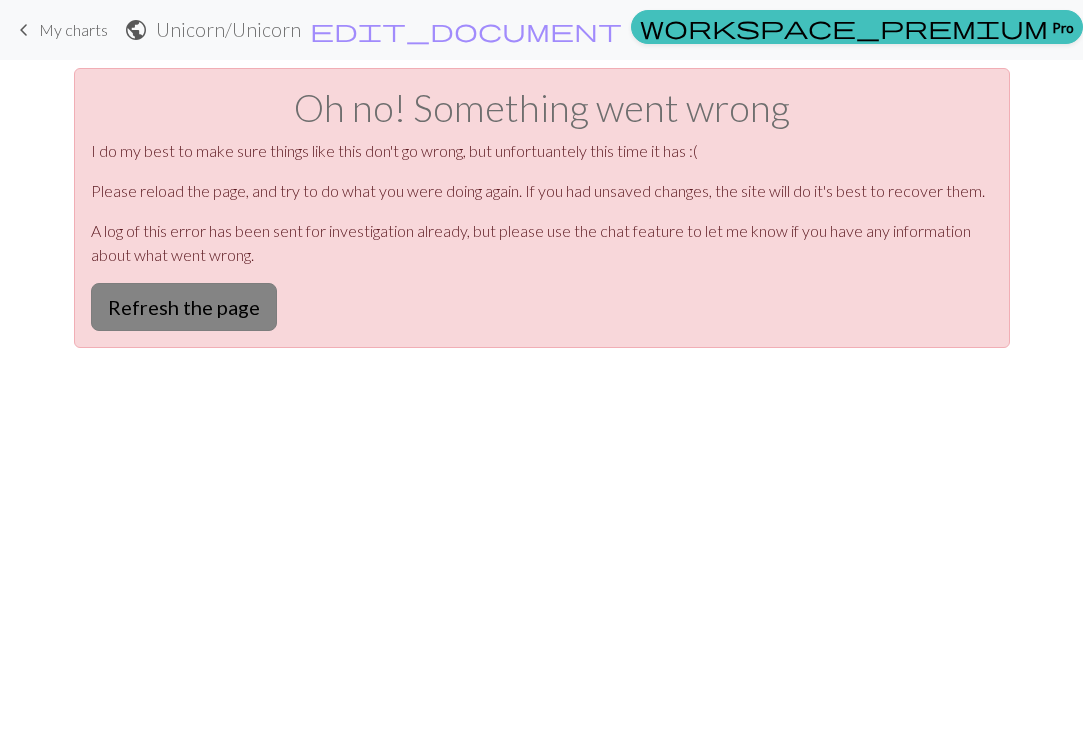 click on "Refresh the page" at bounding box center [184, 307] 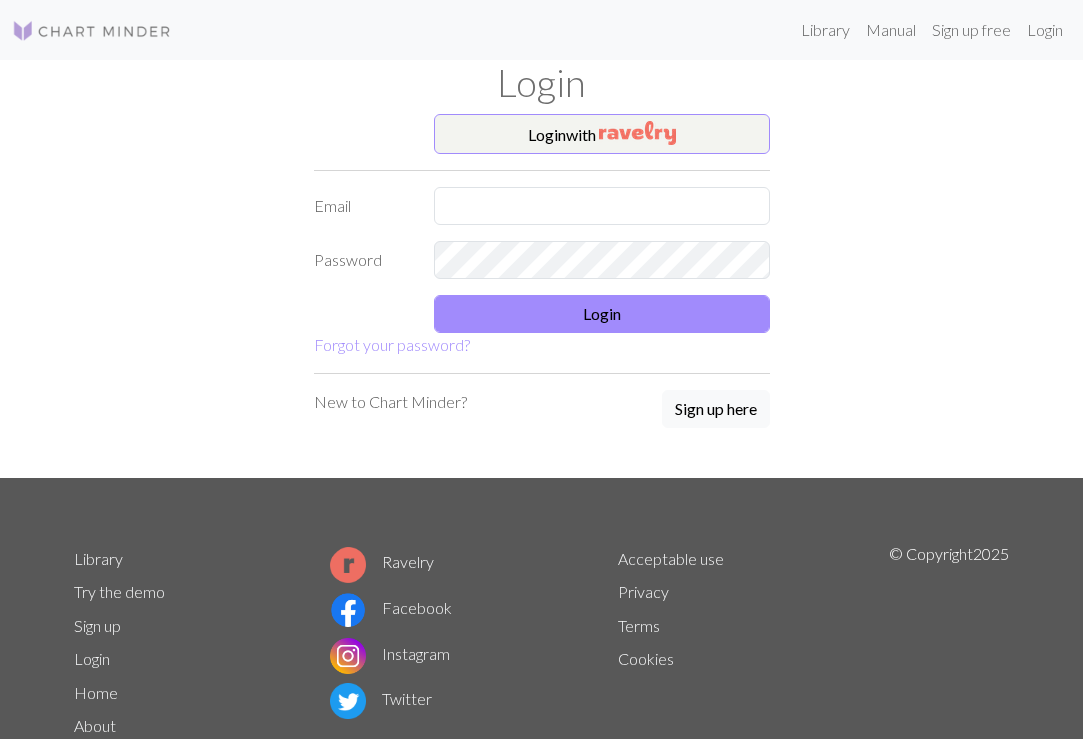 scroll, scrollTop: 0, scrollLeft: 0, axis: both 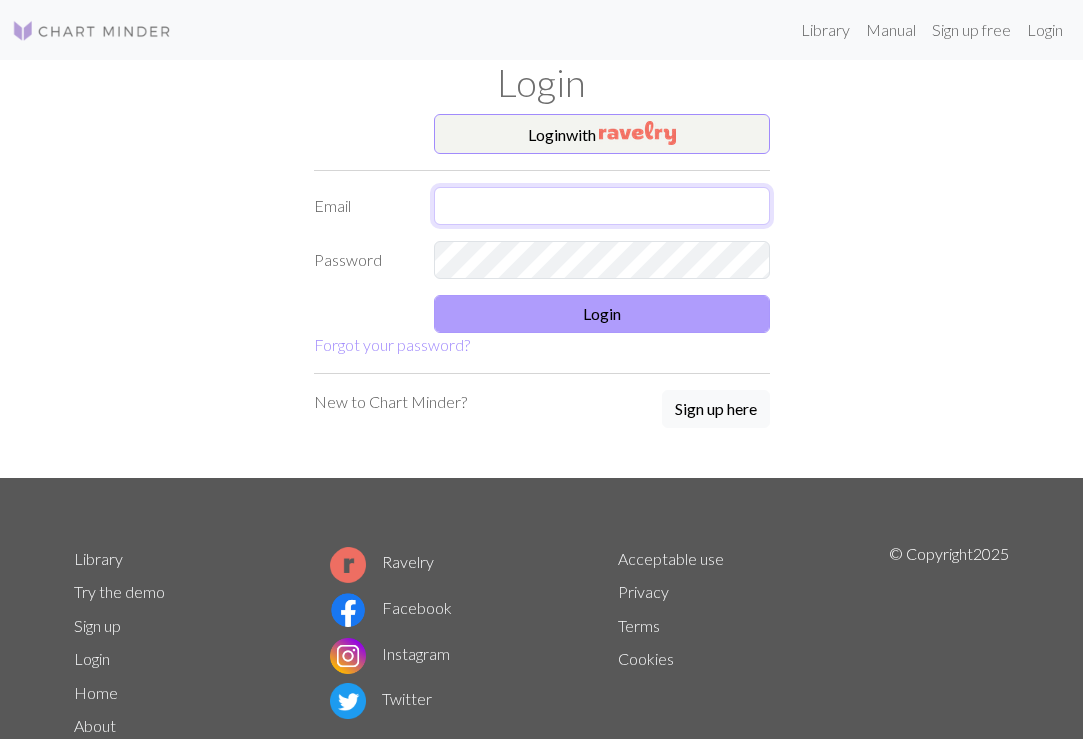 type on "[NUMBER][EMAIL]@[DOMAIN]" 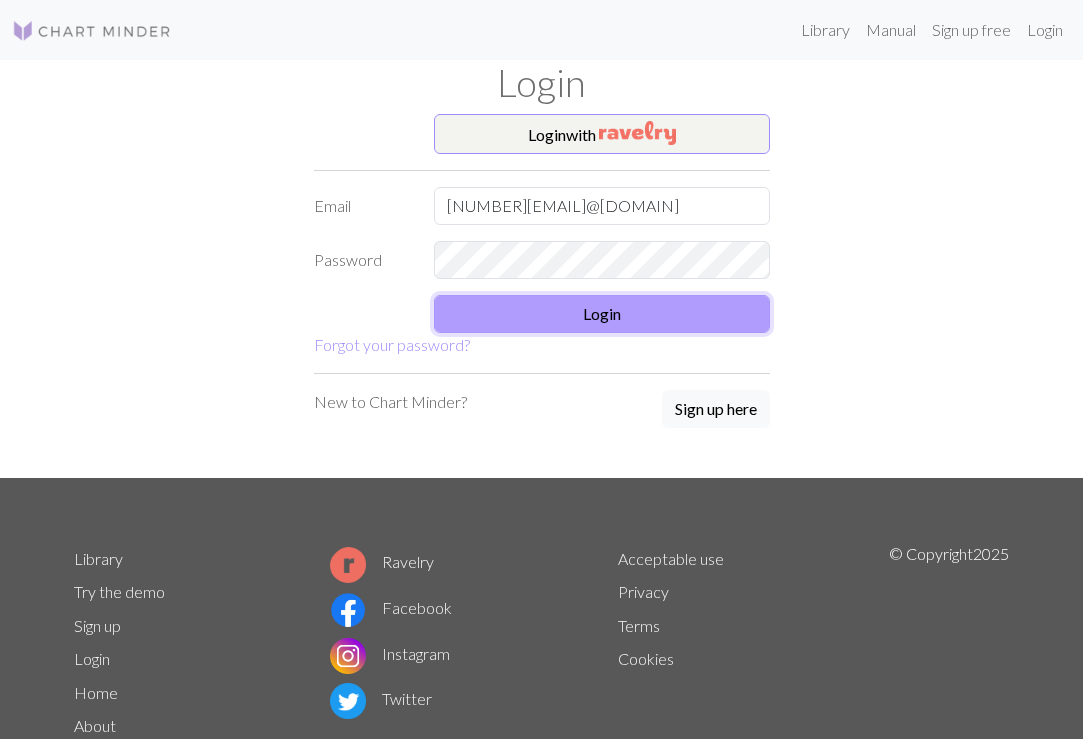 click on "Login" at bounding box center [602, 314] 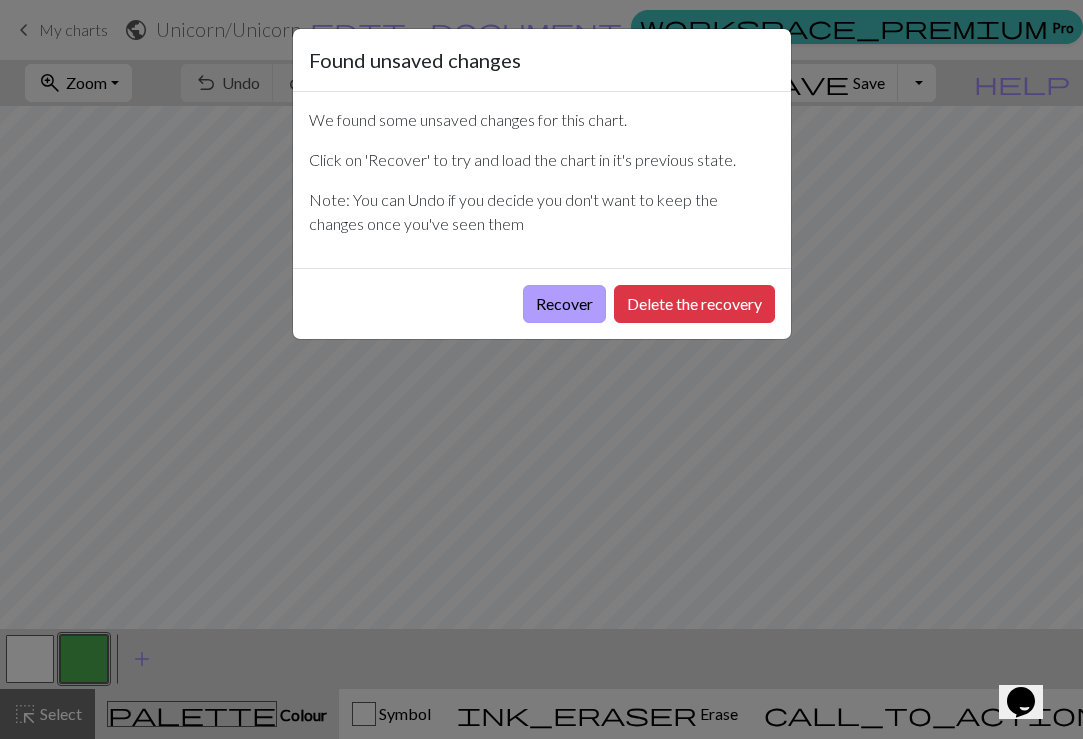 click on "Recover" at bounding box center [564, 304] 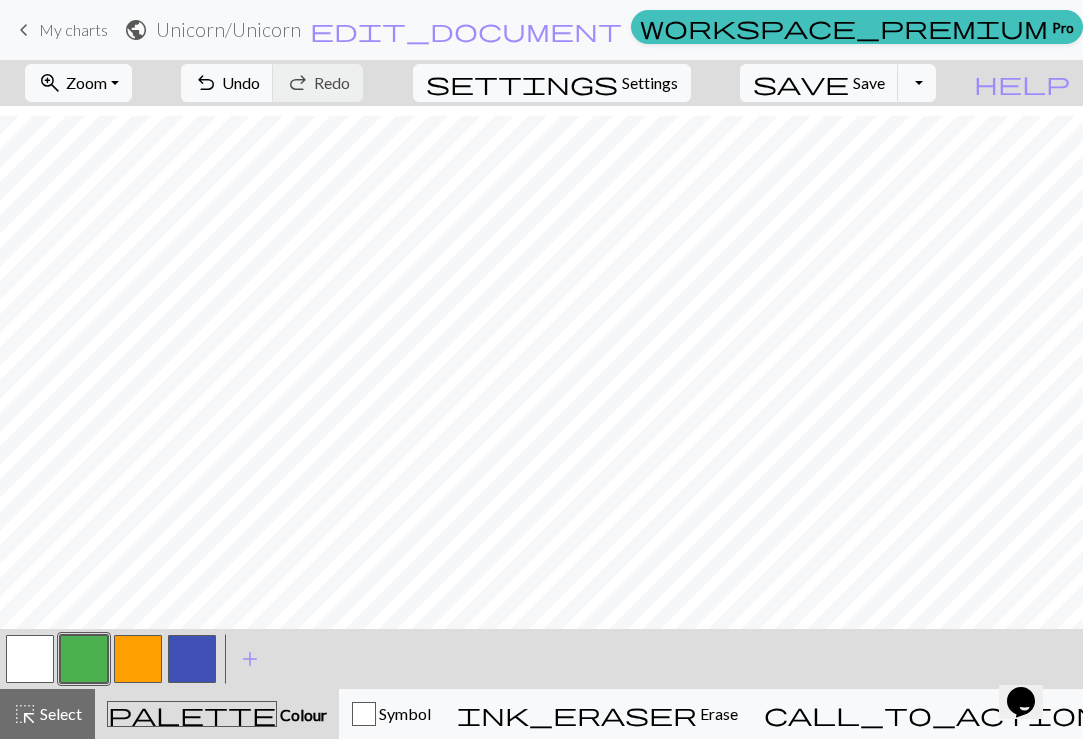 scroll, scrollTop: 0, scrollLeft: 1237, axis: horizontal 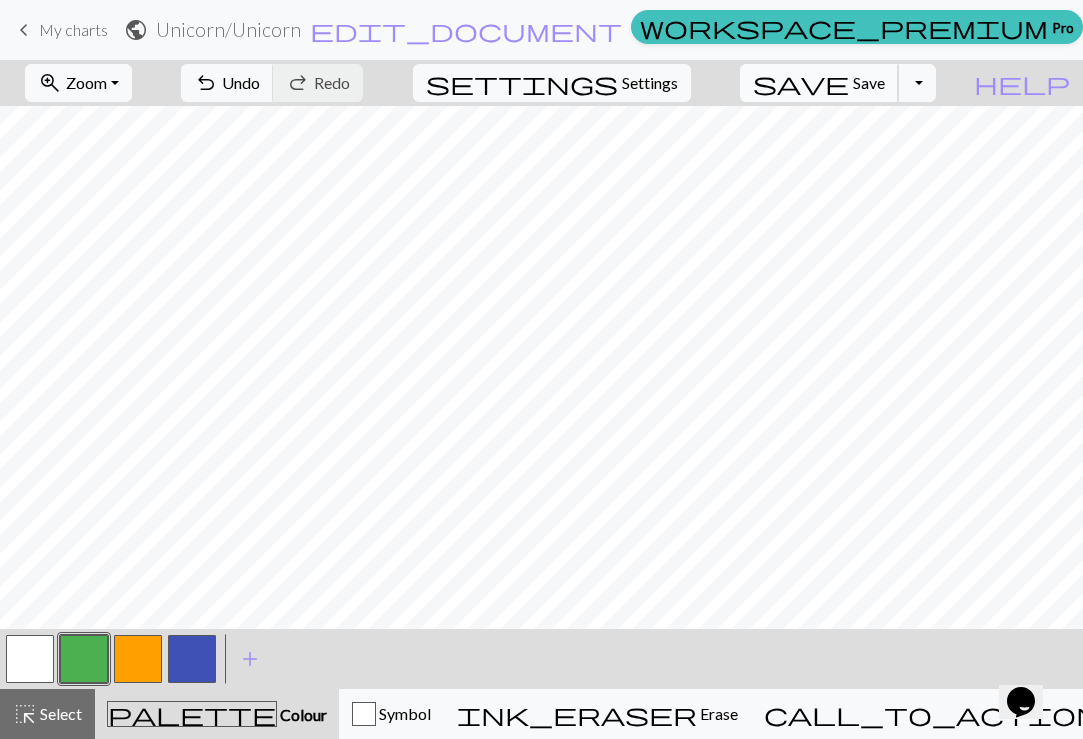 click on "Save" at bounding box center [869, 82] 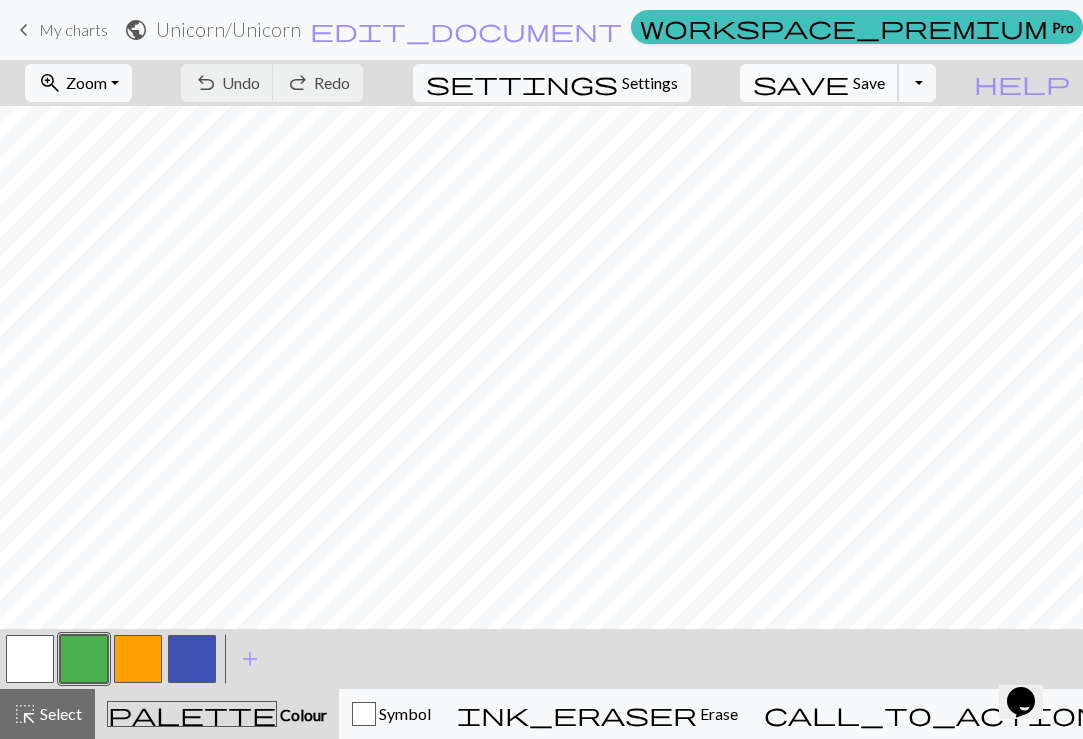 scroll, scrollTop: 1723, scrollLeft: 2531, axis: both 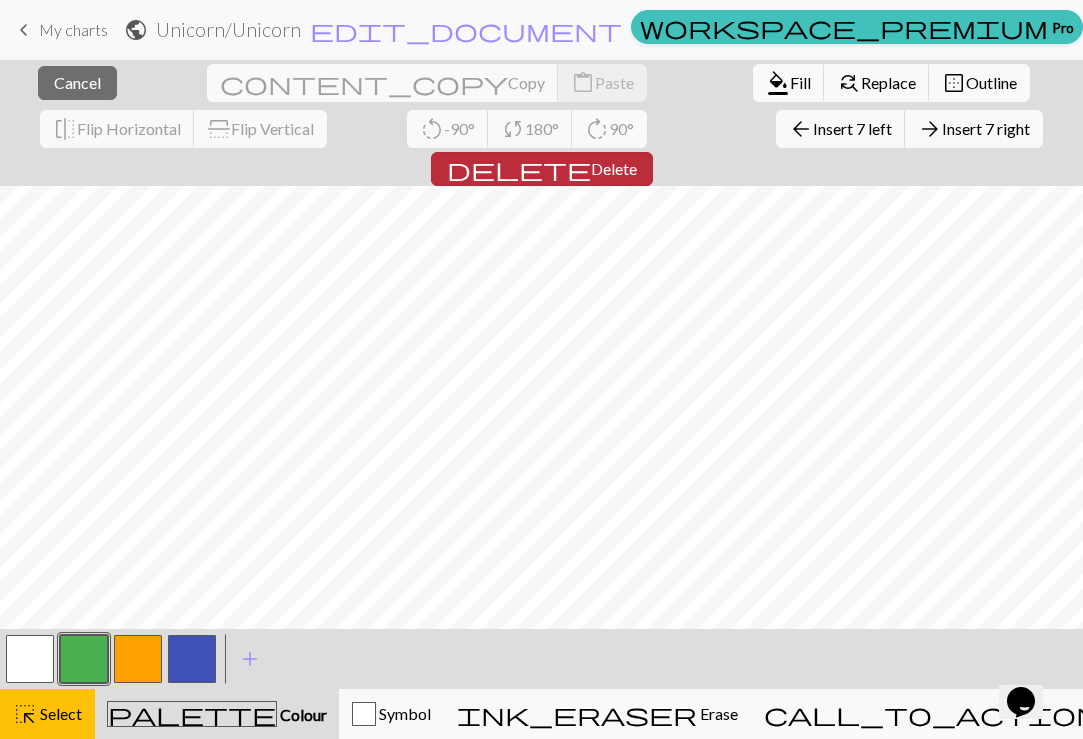 click on "delete  Delete" at bounding box center (542, 169) 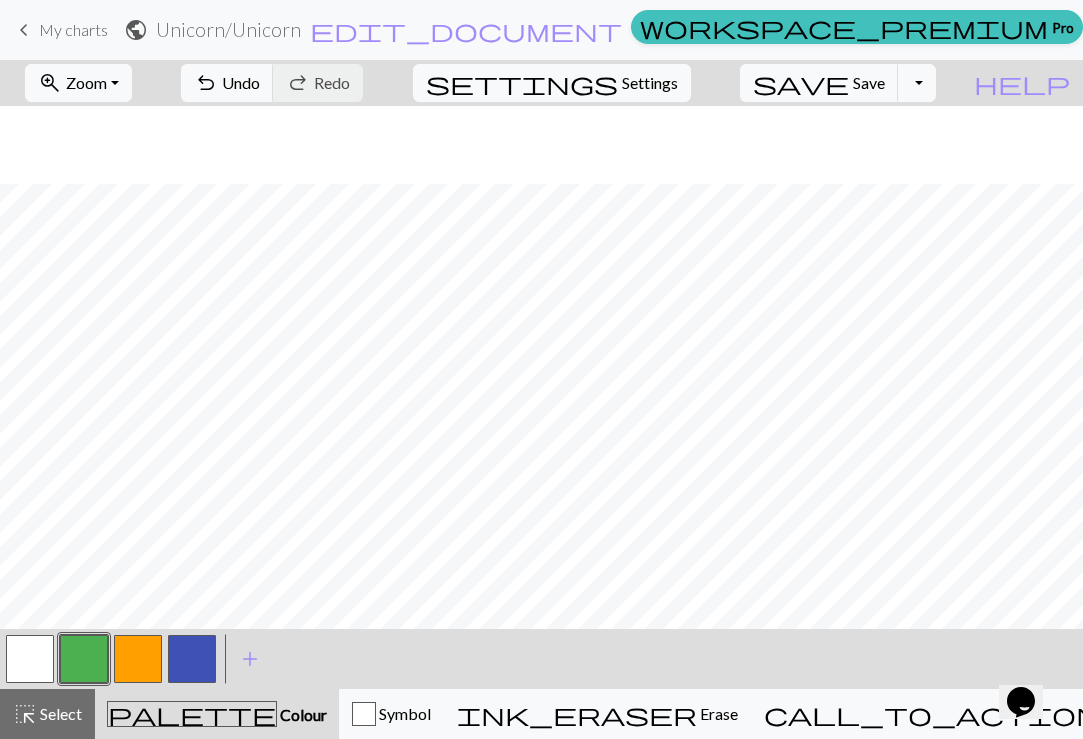 scroll, scrollTop: 1494, scrollLeft: 1310, axis: both 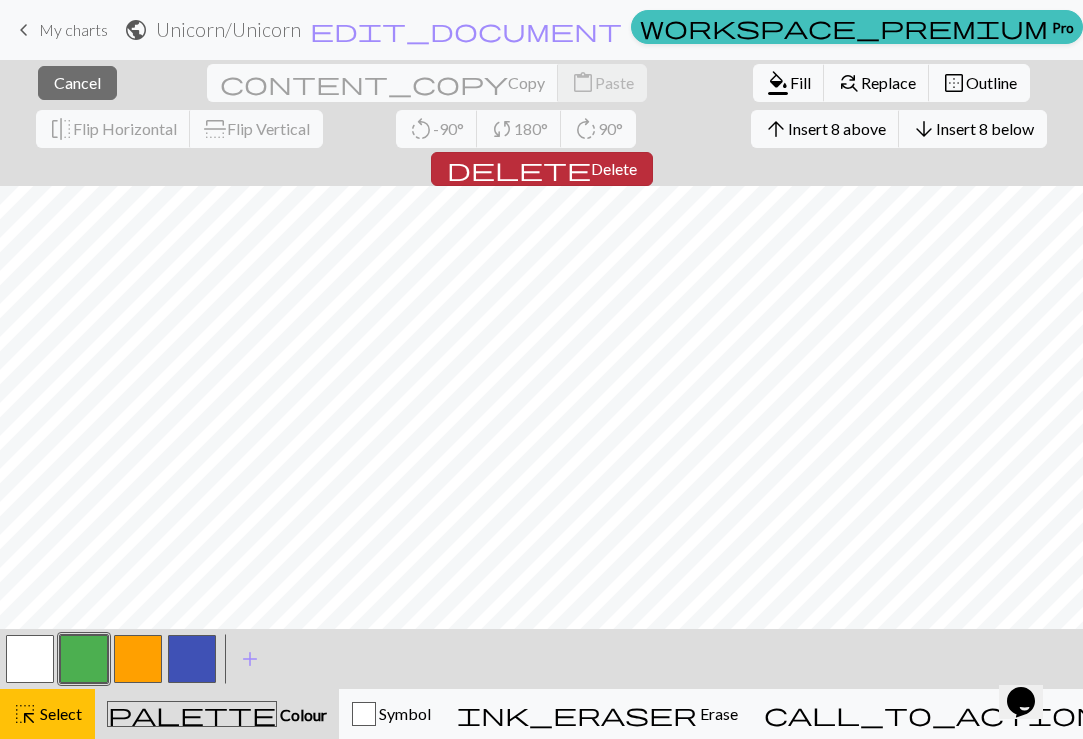 click on "Delete" at bounding box center [614, 168] 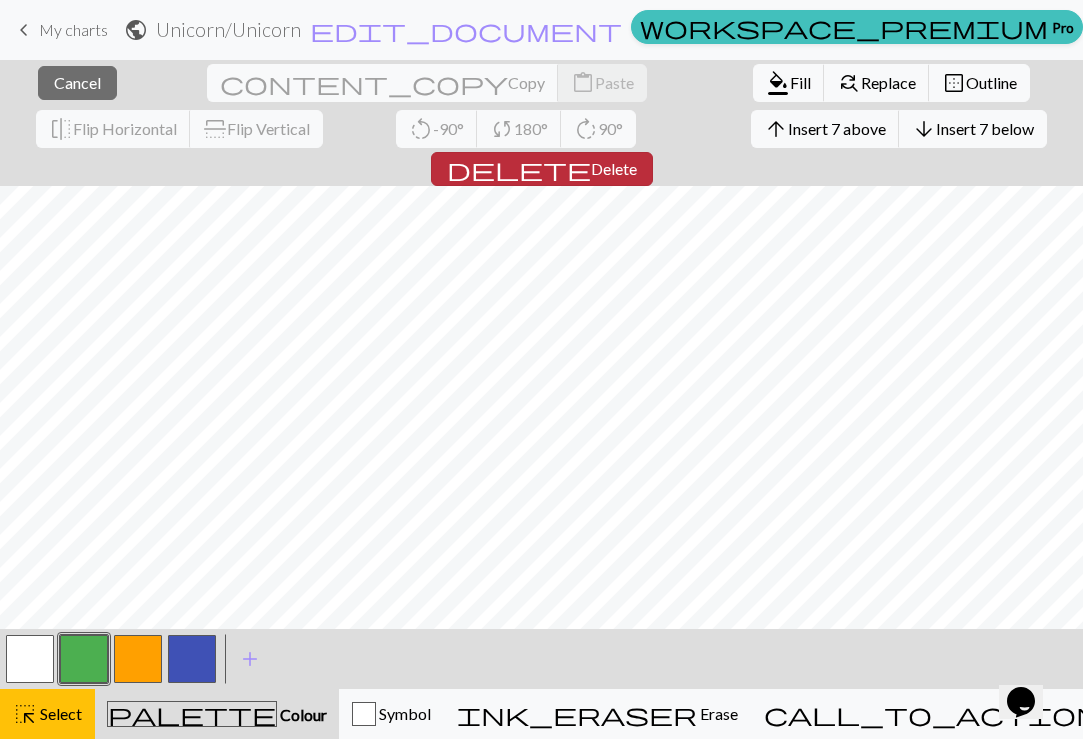 click on "delete  Delete" at bounding box center (542, 169) 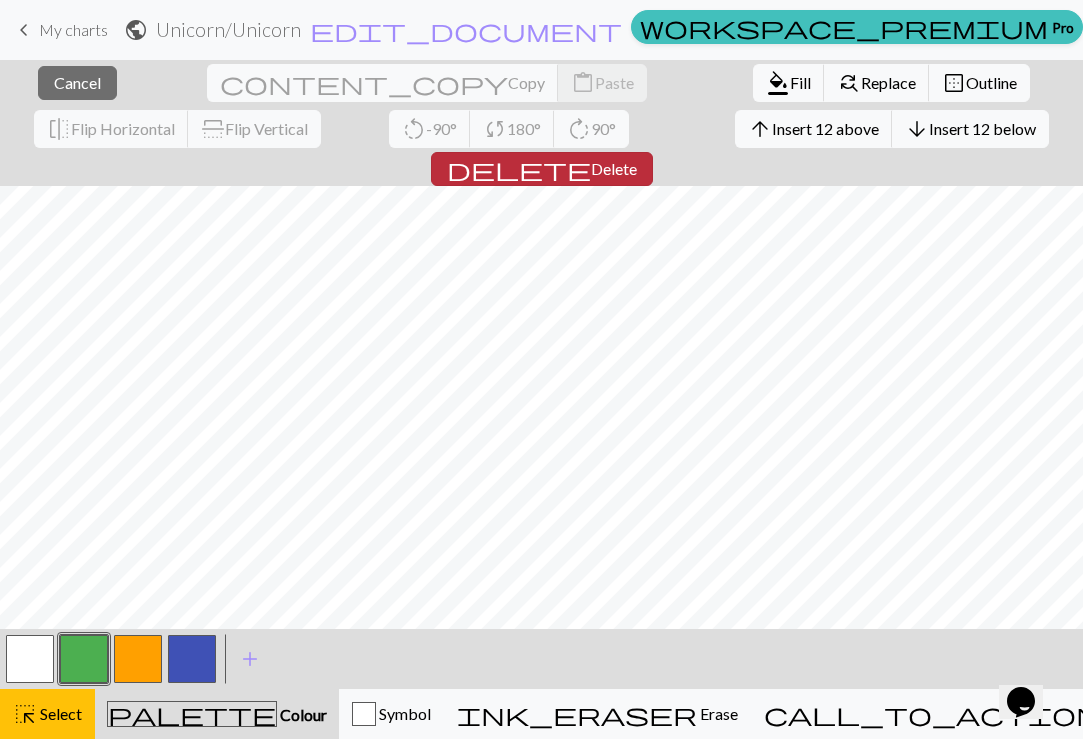 click on "delete" at bounding box center (519, 169) 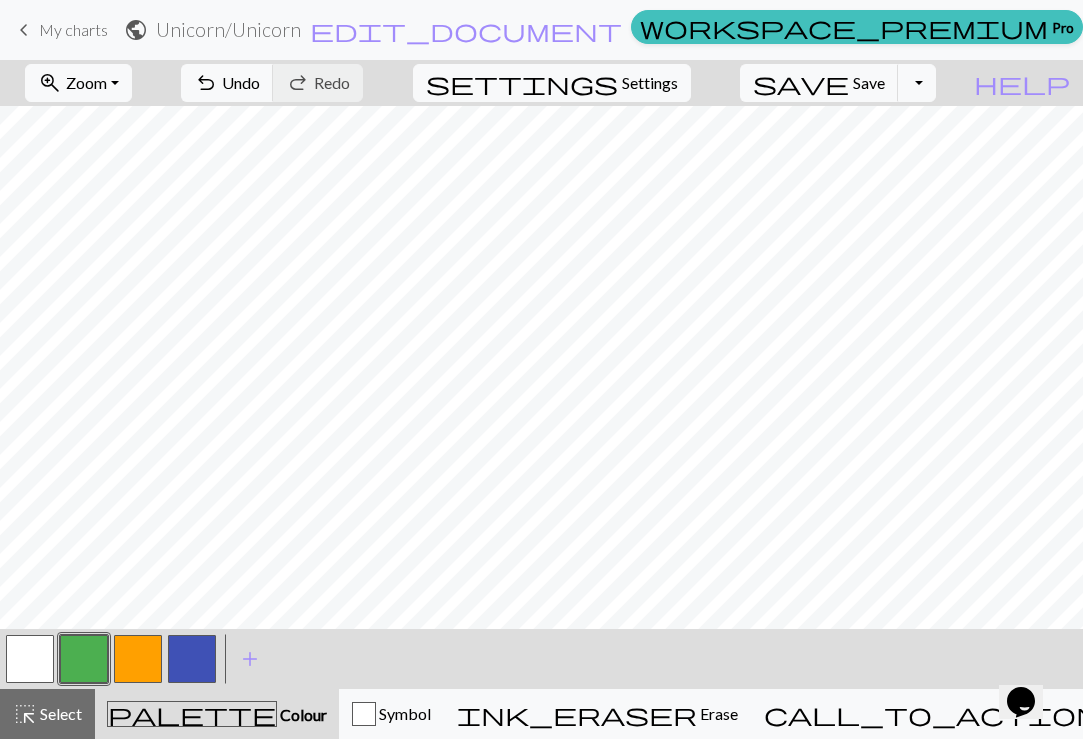 scroll, scrollTop: 1407, scrollLeft: 1310, axis: both 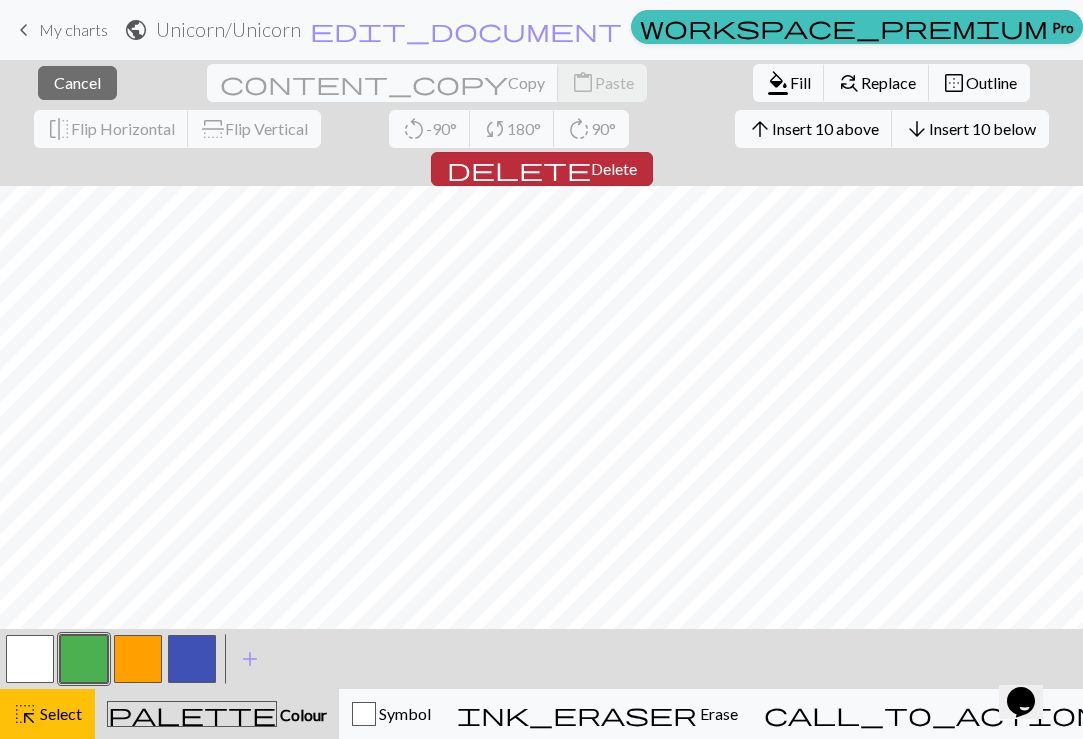 click on "Delete" at bounding box center [614, 168] 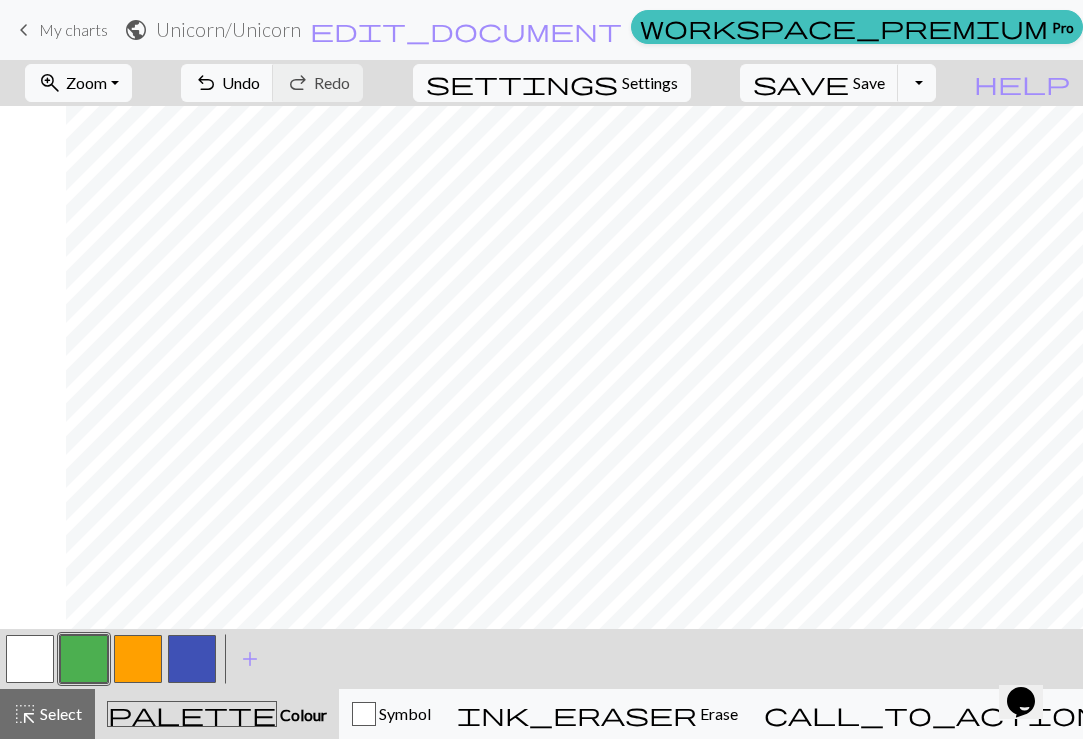 scroll, scrollTop: 1207, scrollLeft: 2490, axis: both 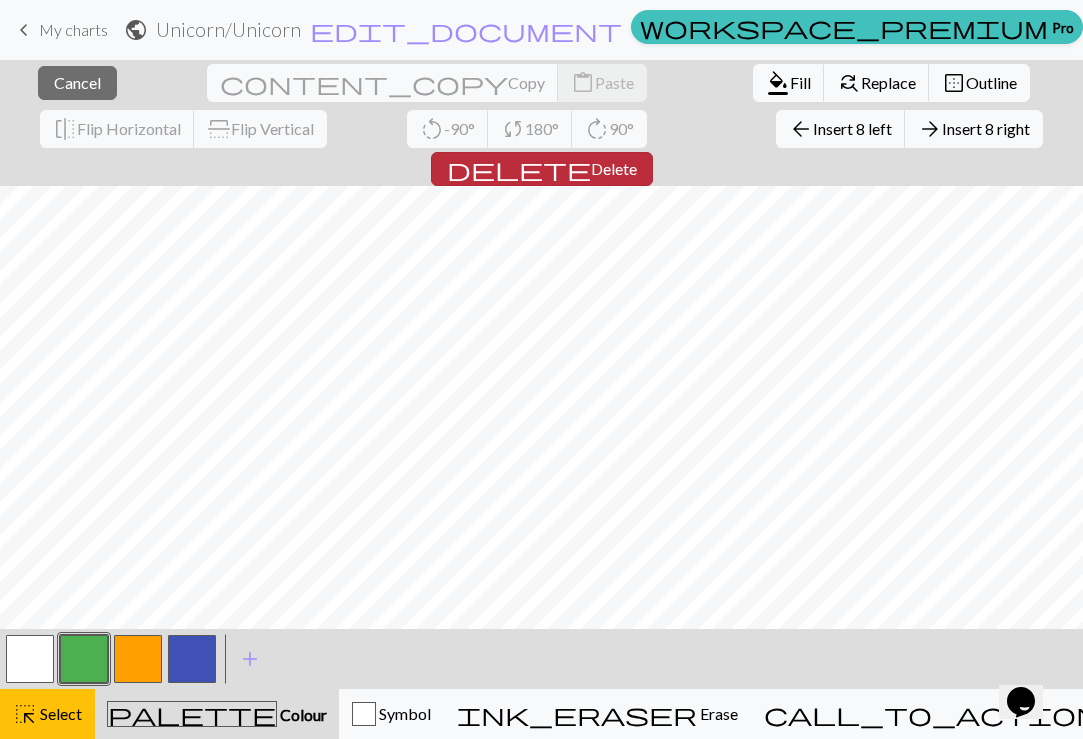 click on "Delete" at bounding box center (614, 168) 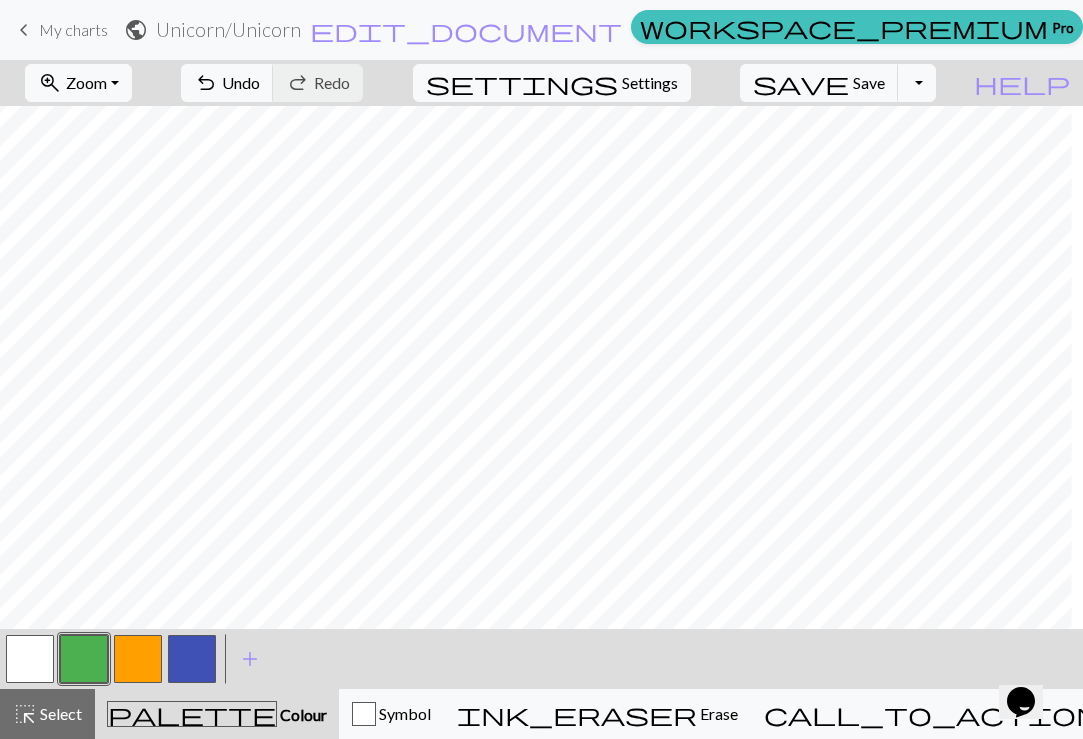 scroll, scrollTop: 1207, scrollLeft: 2259, axis: both 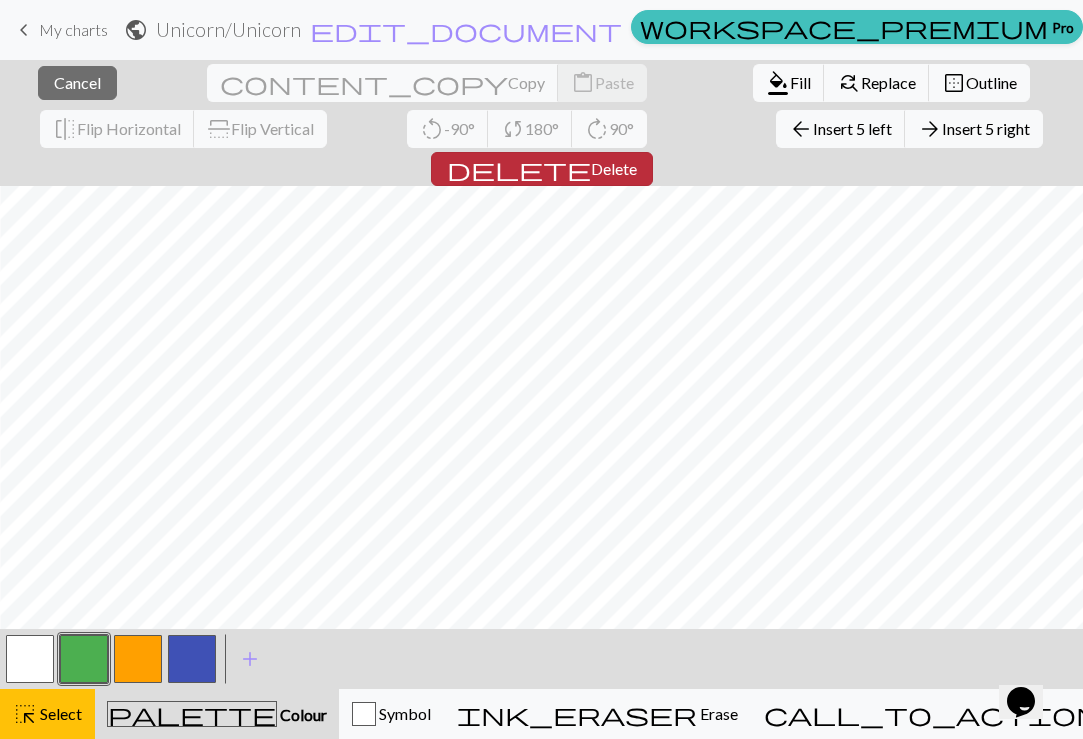 click on "Delete" at bounding box center (614, 168) 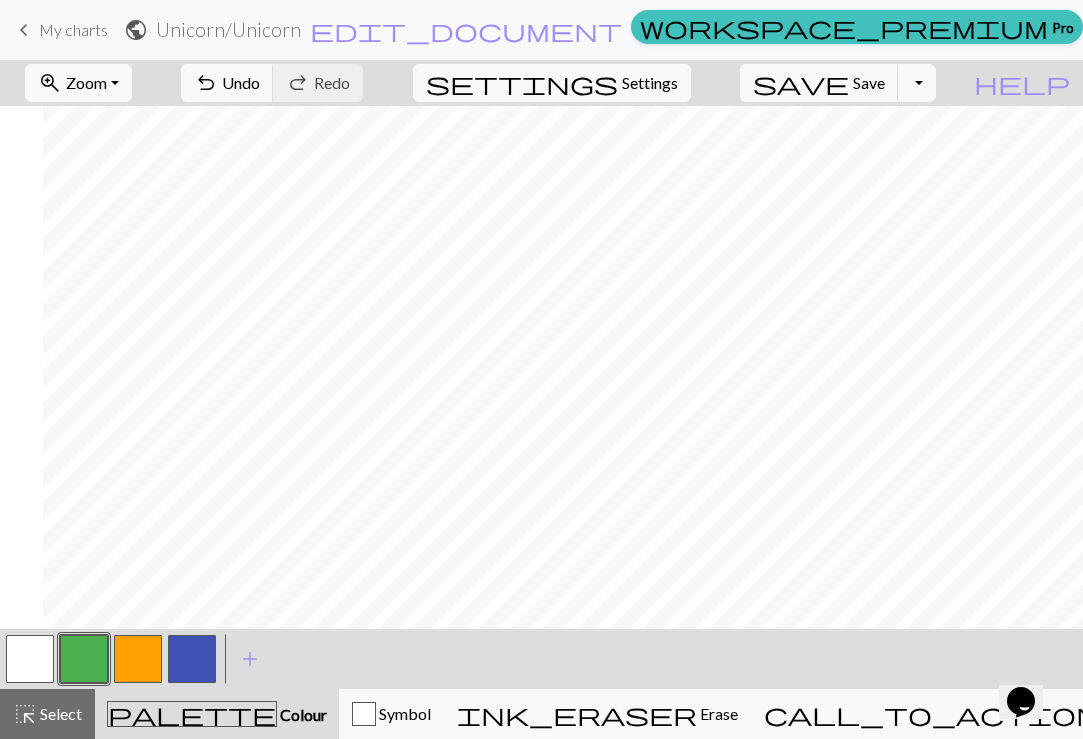 scroll, scrollTop: 804, scrollLeft: 1439, axis: both 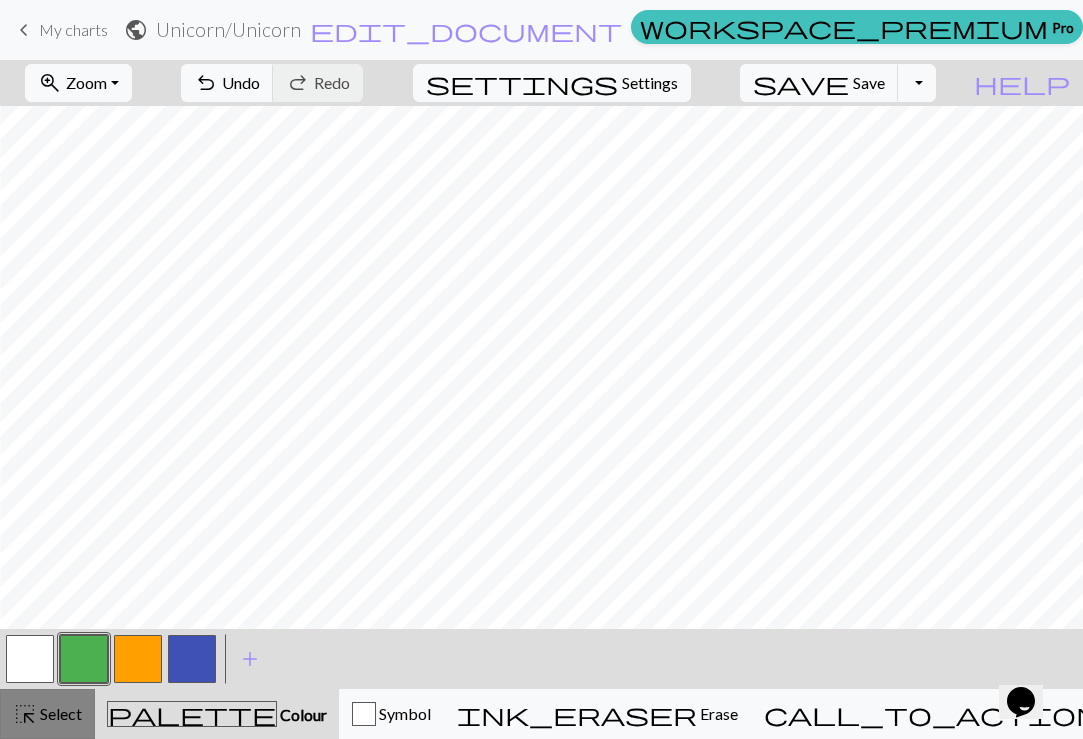 click on "highlight_alt   Select   Select" at bounding box center (47, 714) 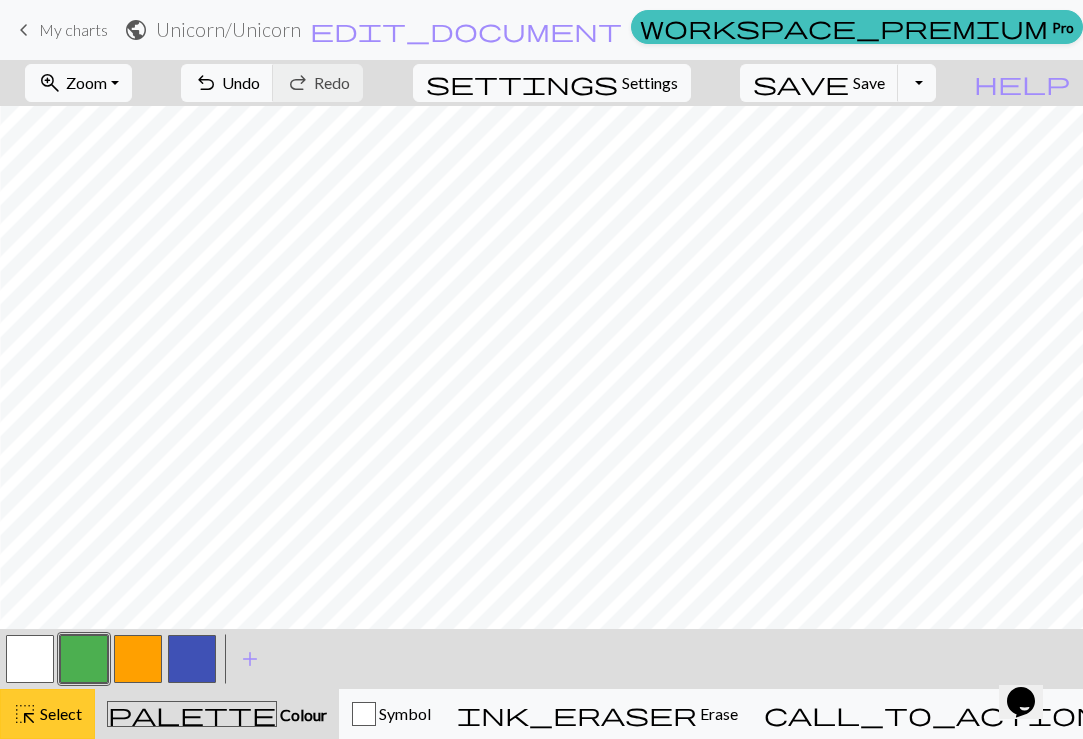 click on "Select" at bounding box center (59, 713) 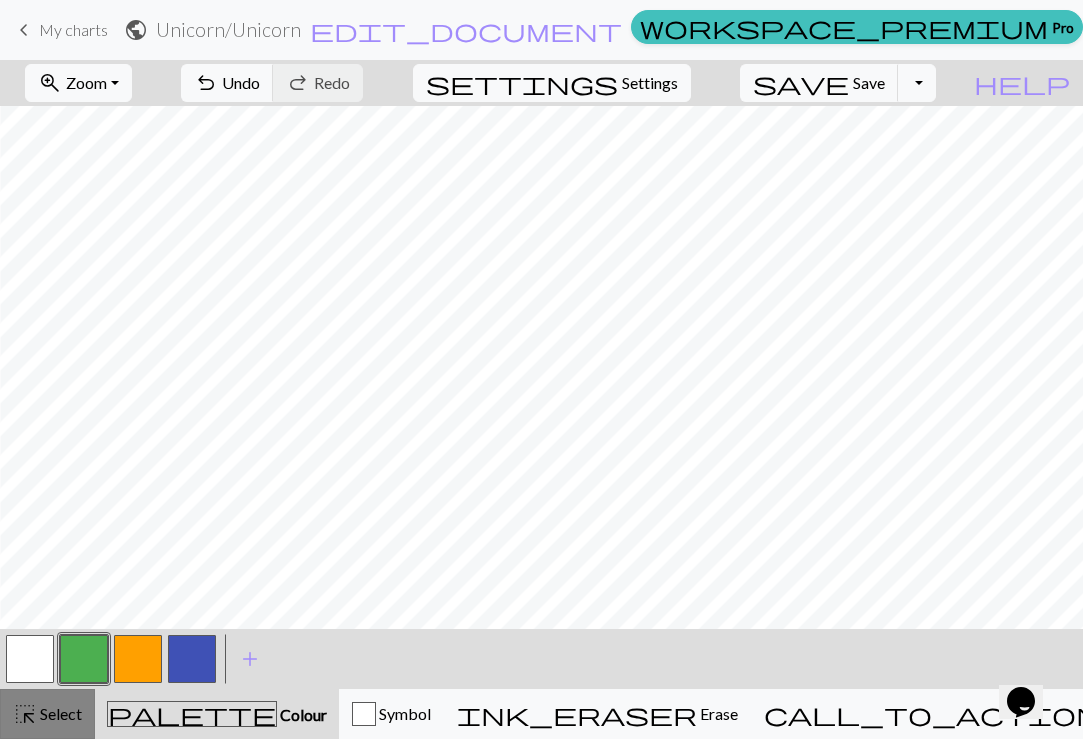 click on "Select" at bounding box center (59, 713) 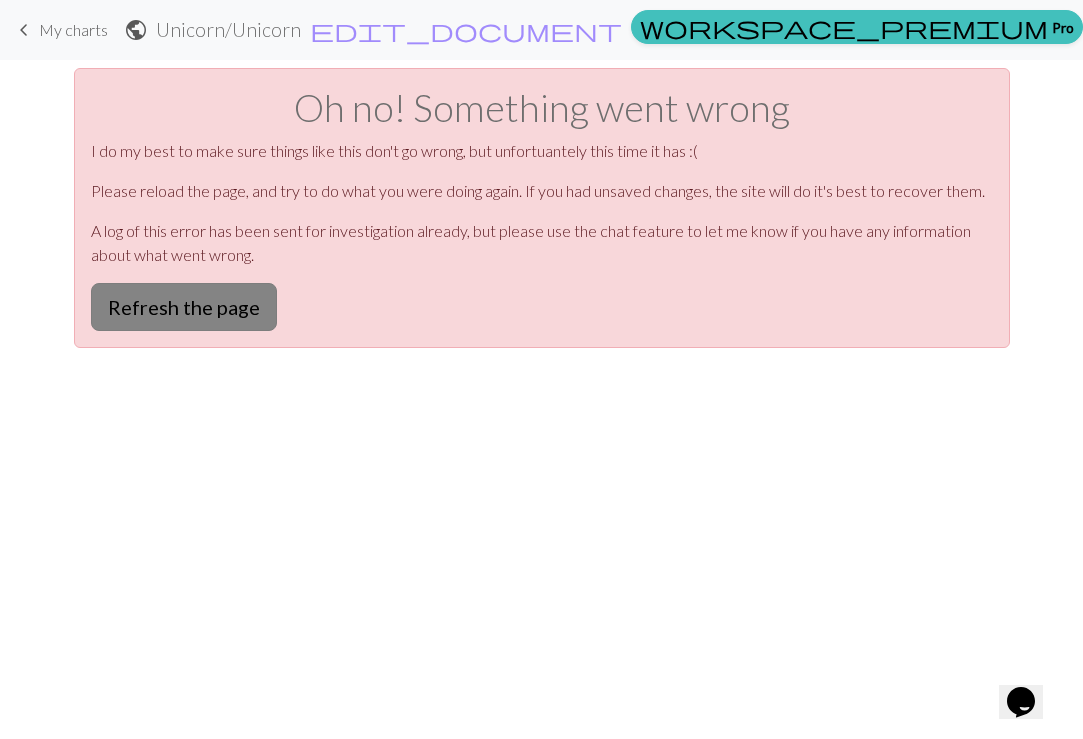 click on "Refresh the page" at bounding box center (184, 307) 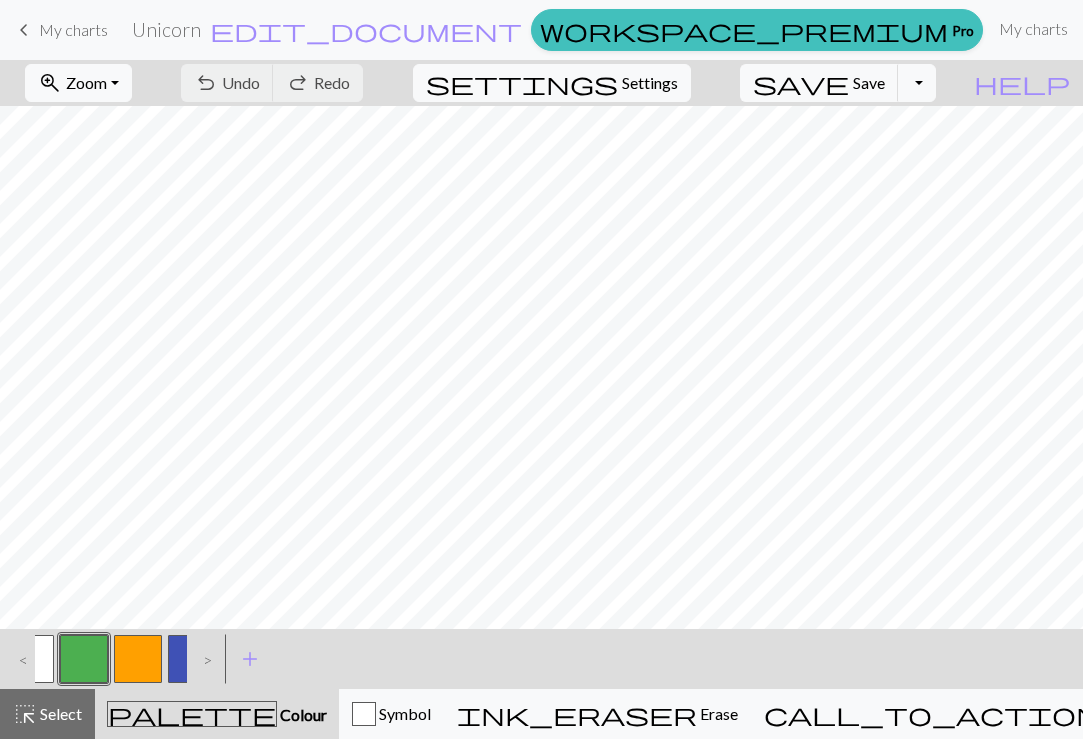 scroll, scrollTop: 0, scrollLeft: 0, axis: both 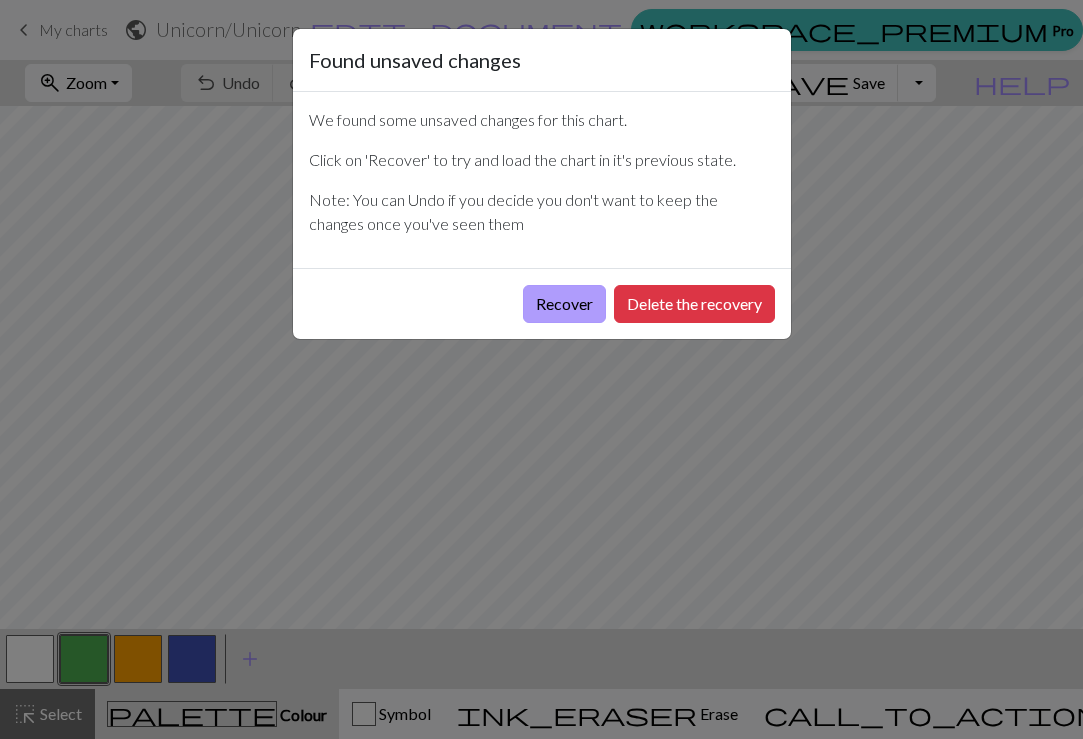 click on "Recover" at bounding box center [564, 304] 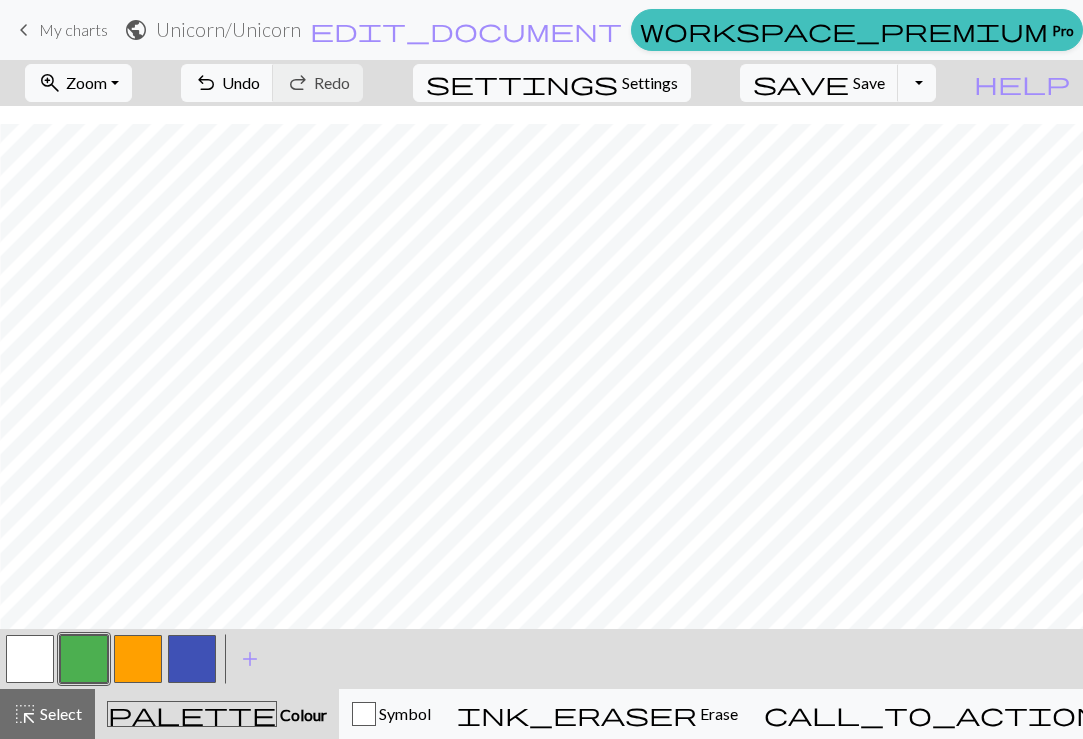 scroll, scrollTop: 1207, scrollLeft: 2220, axis: both 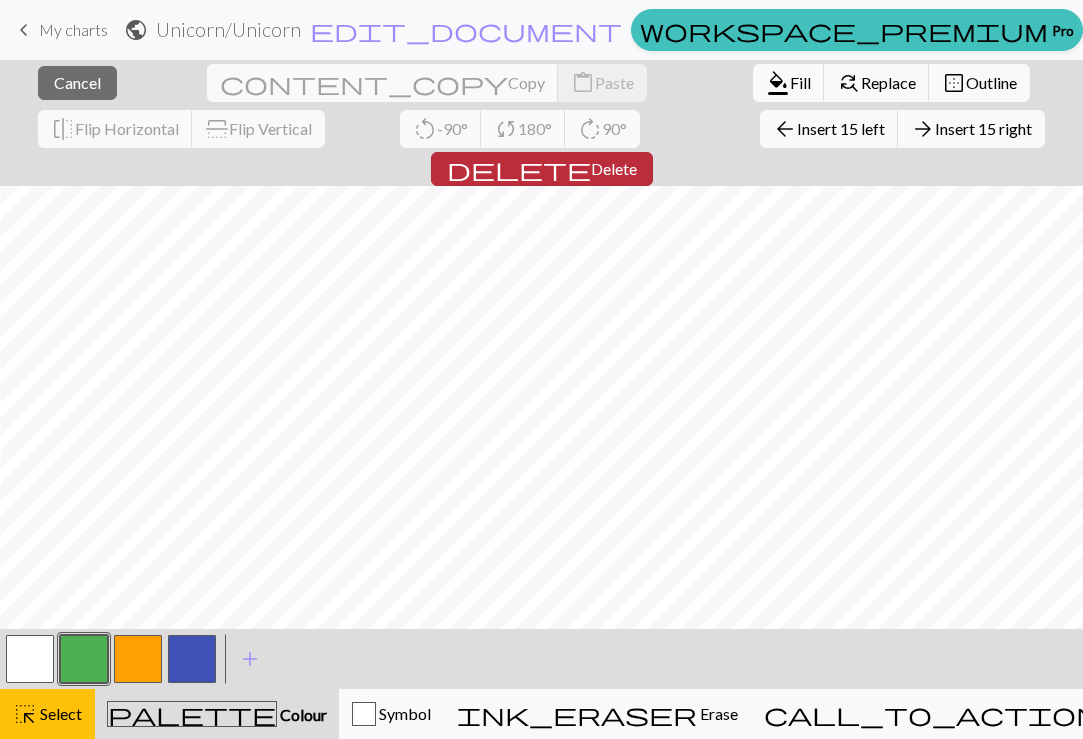 click on "Delete" at bounding box center (614, 168) 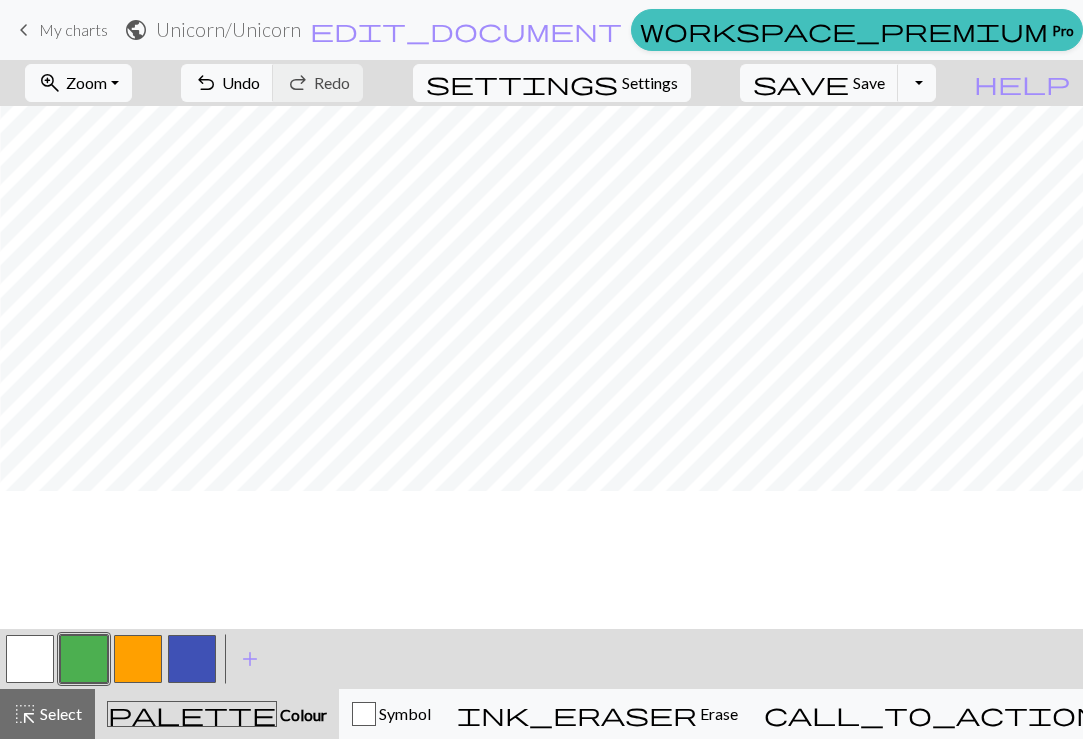 scroll, scrollTop: 1207, scrollLeft: 1820, axis: both 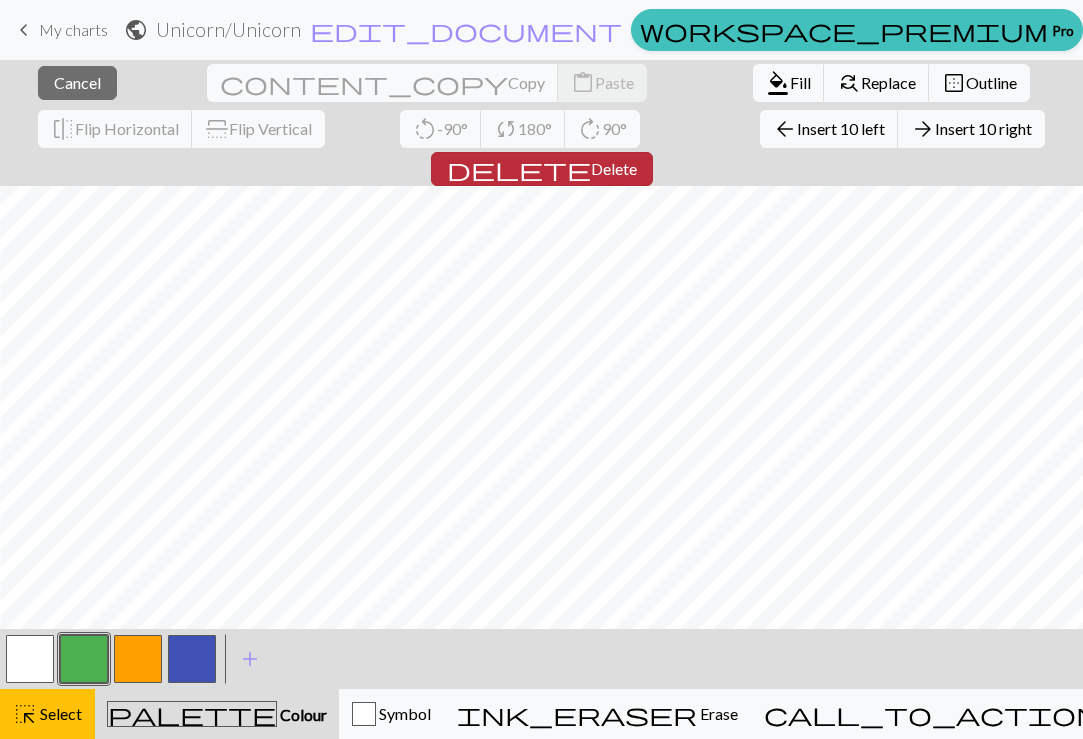 click on "Delete" at bounding box center [614, 168] 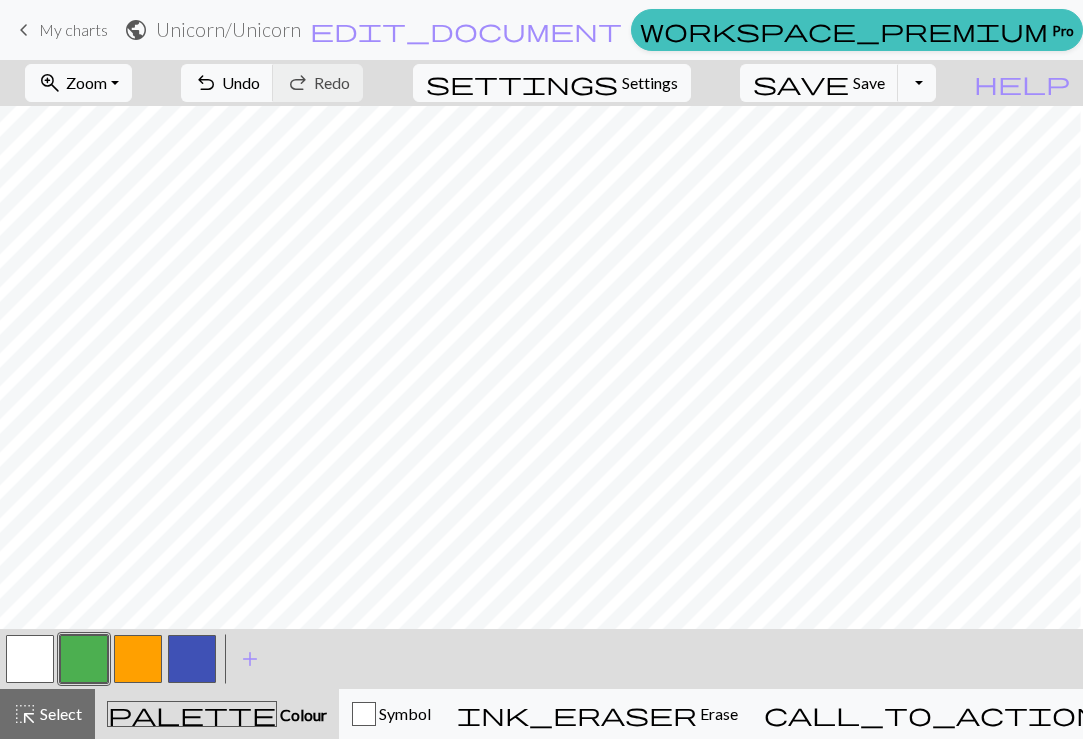 scroll, scrollTop: 1207, scrollLeft: 834, axis: both 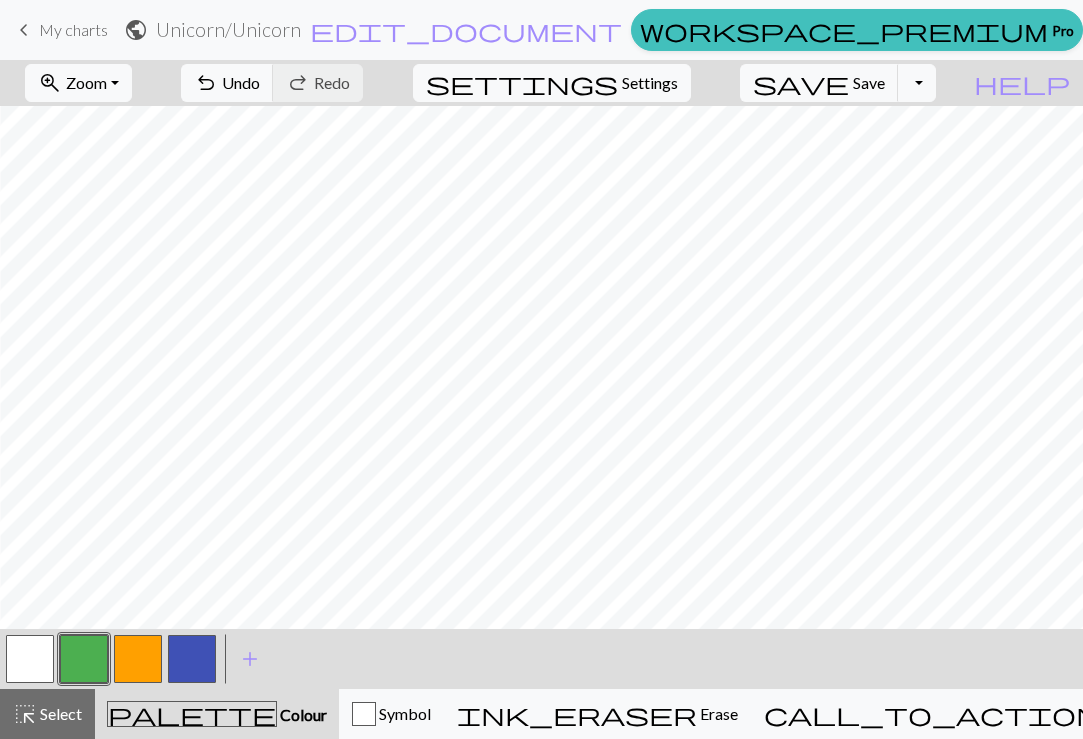 click at bounding box center [192, 659] 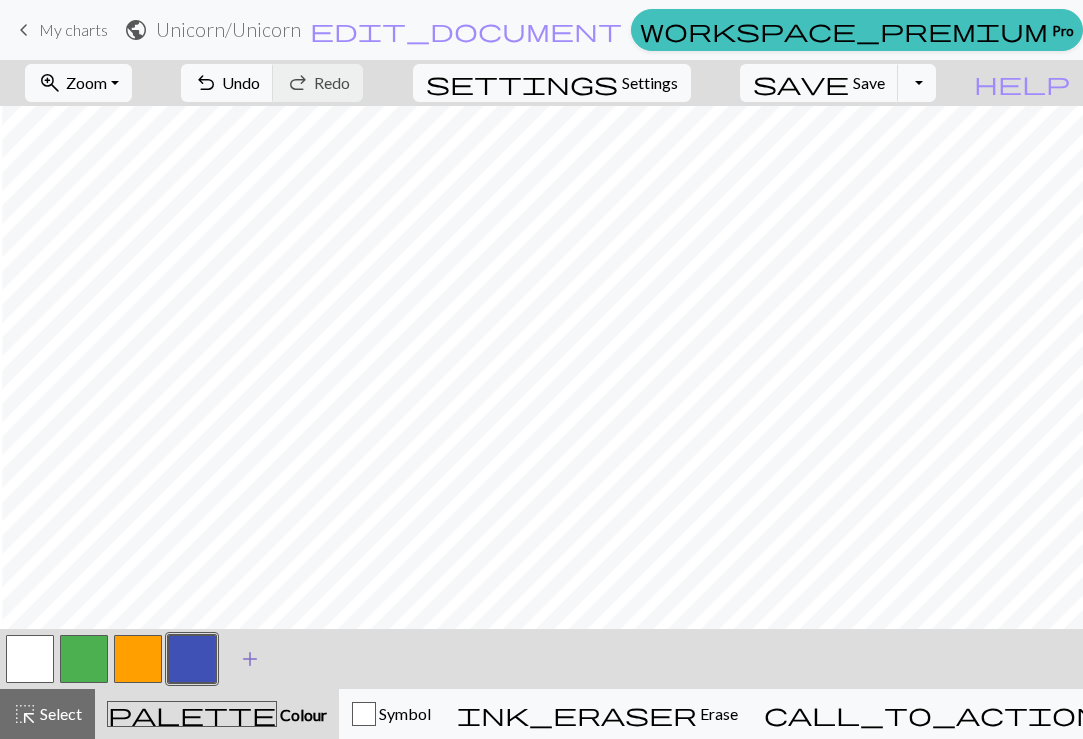 scroll, scrollTop: 1207, scrollLeft: 868, axis: both 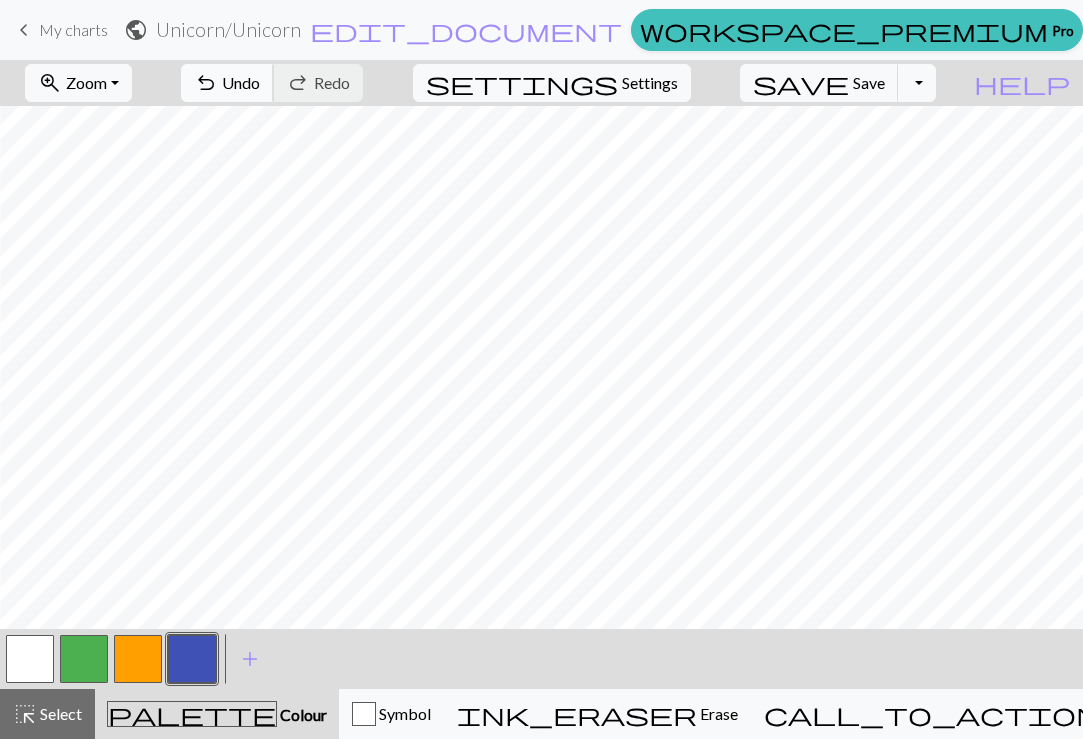 click on "undo Undo Undo" at bounding box center [227, 83] 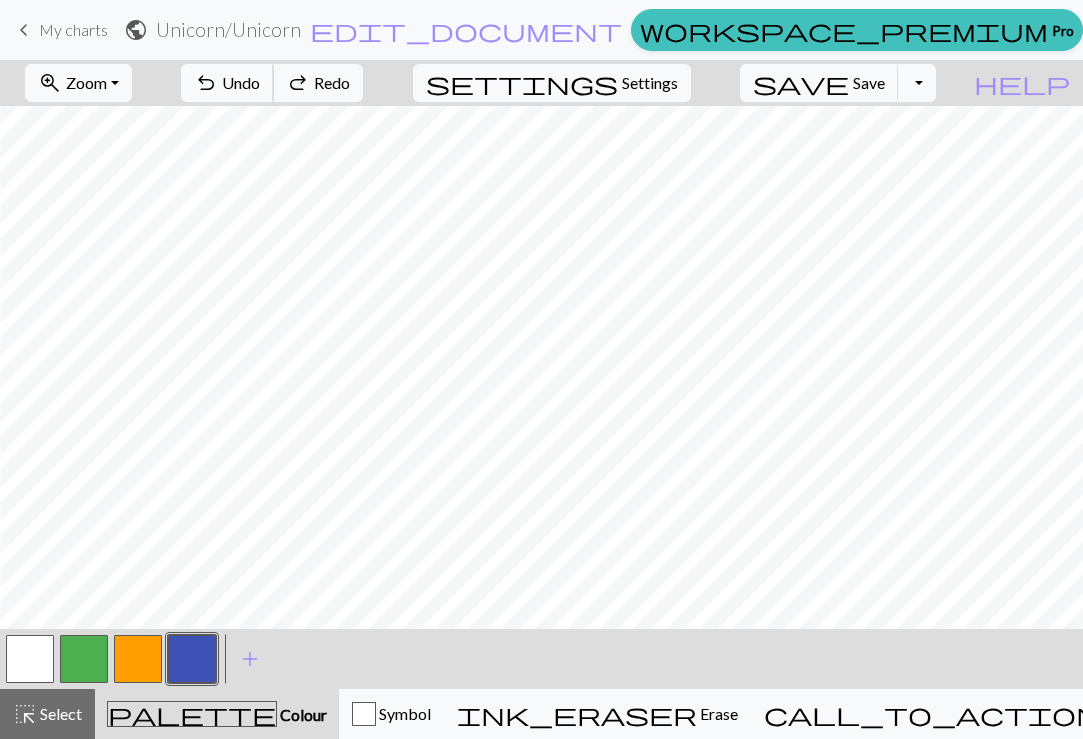 click on "undo Undo Undo" at bounding box center [227, 83] 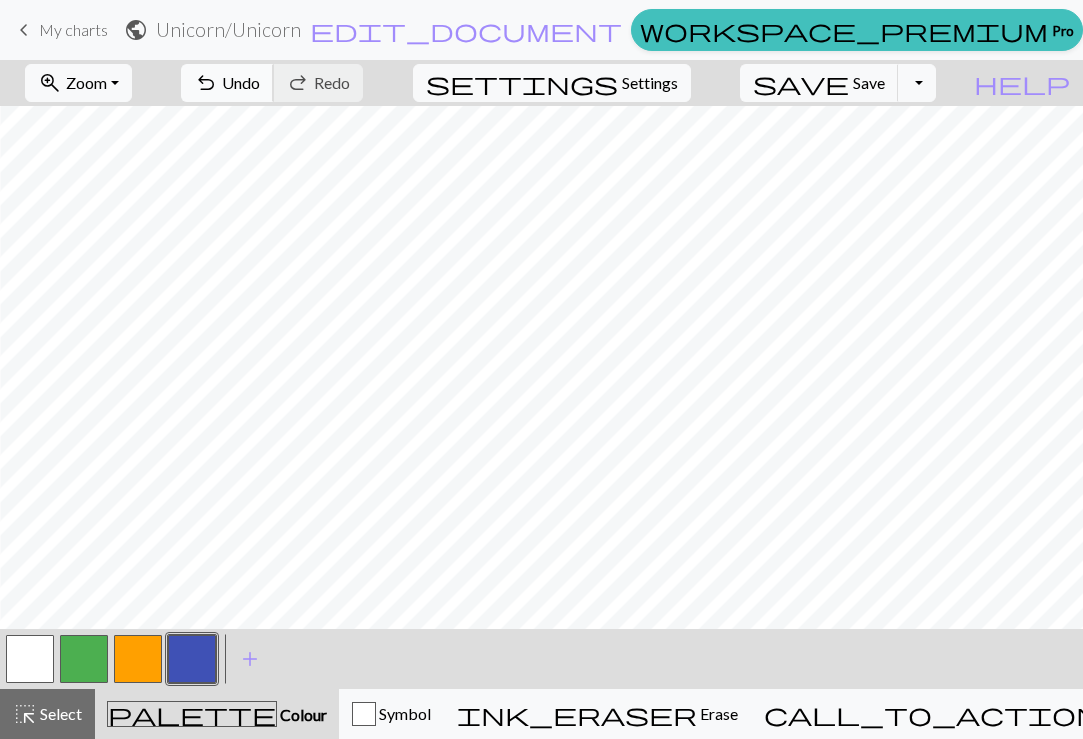 click on "Undo" at bounding box center (241, 82) 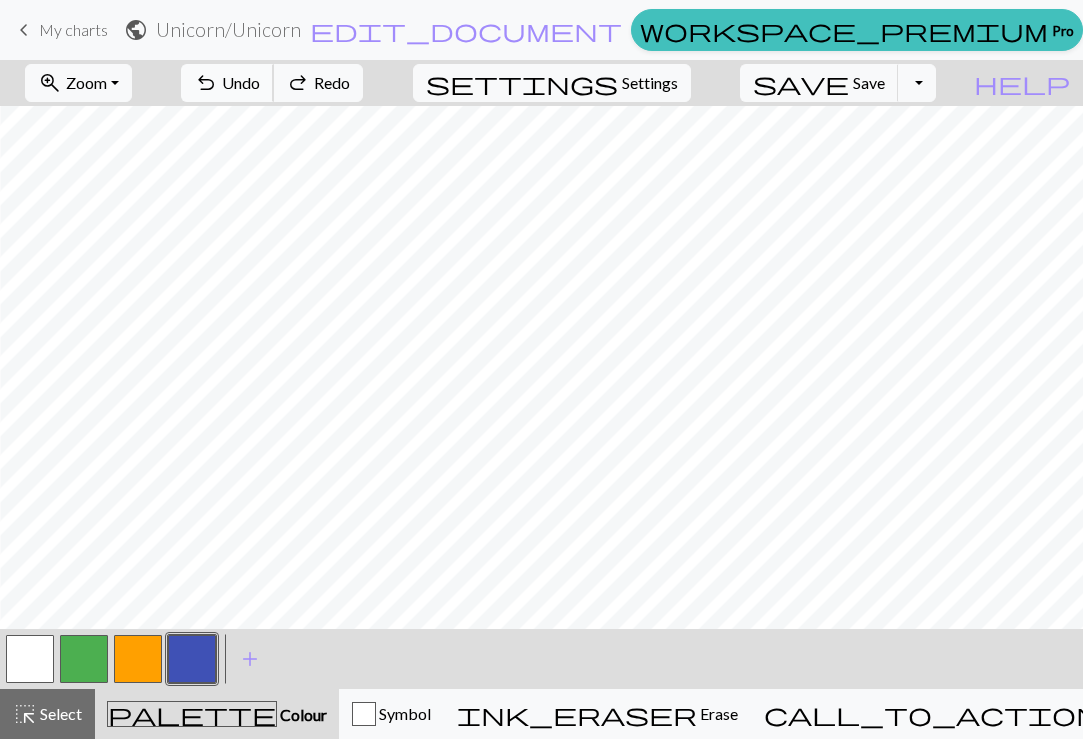 click on "Undo" at bounding box center [241, 82] 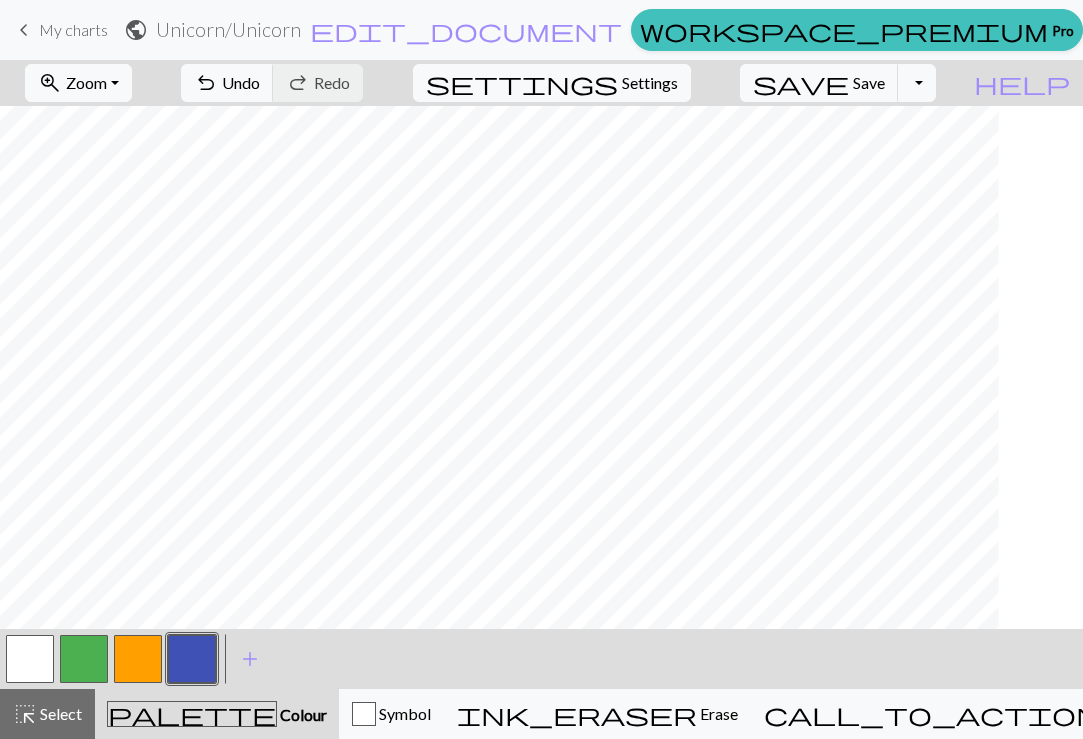 scroll, scrollTop: 1171, scrollLeft: 748, axis: both 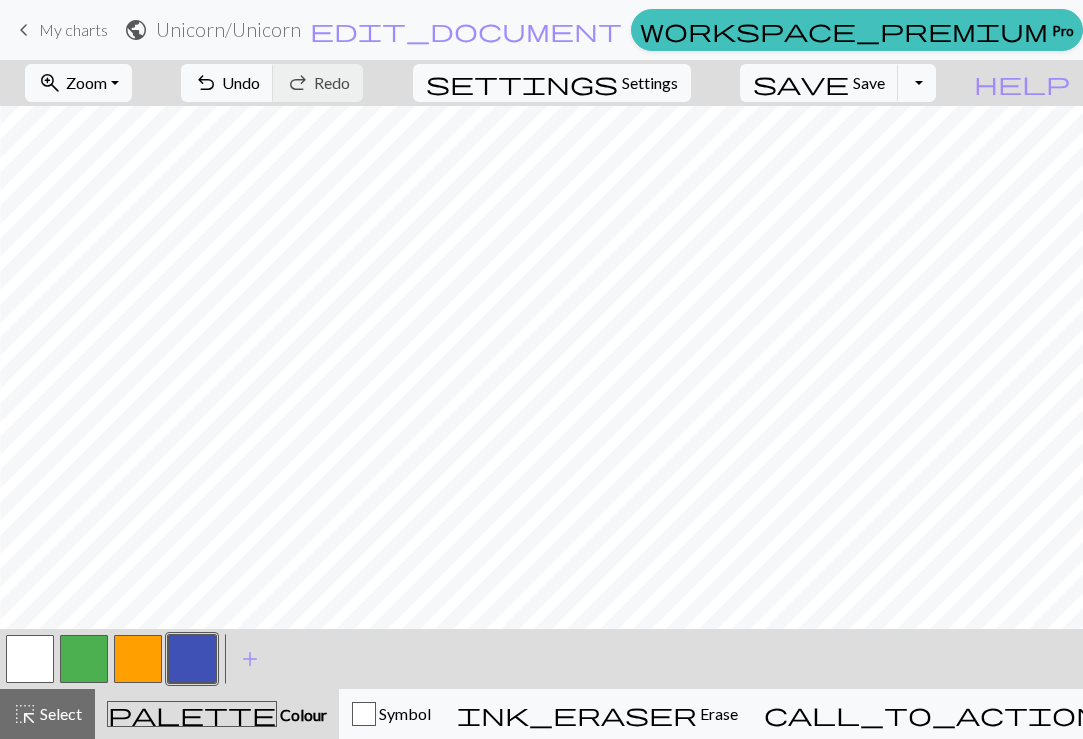 click at bounding box center [192, 659] 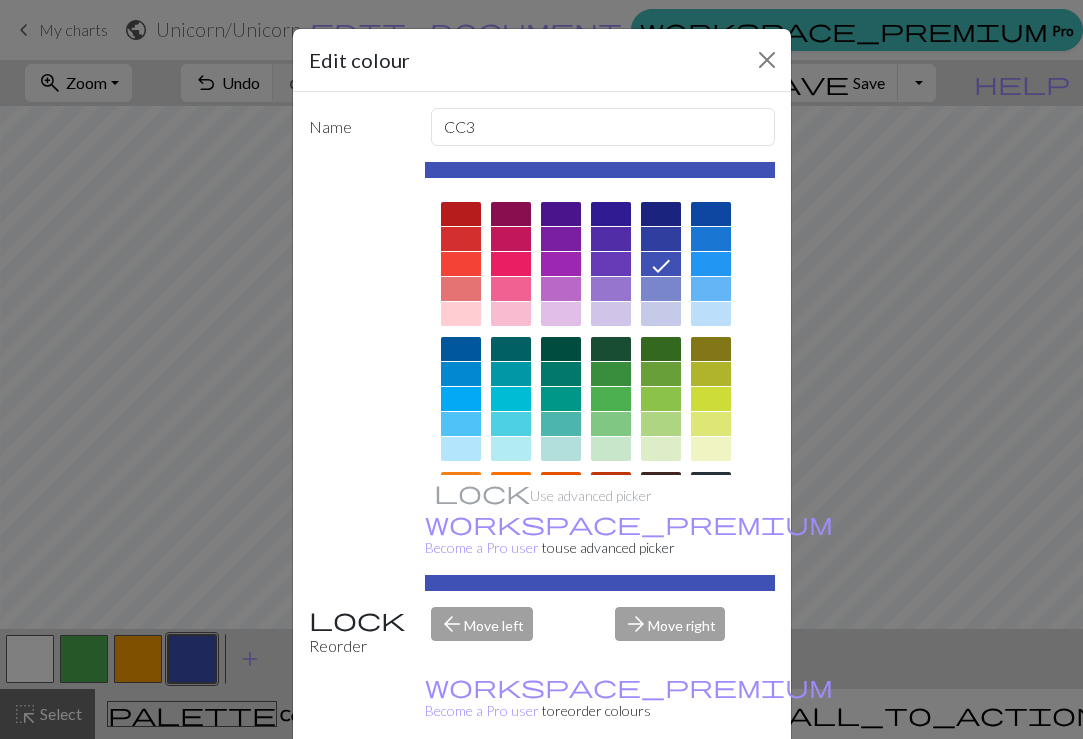 click on "Cancel" at bounding box center (738, 790) 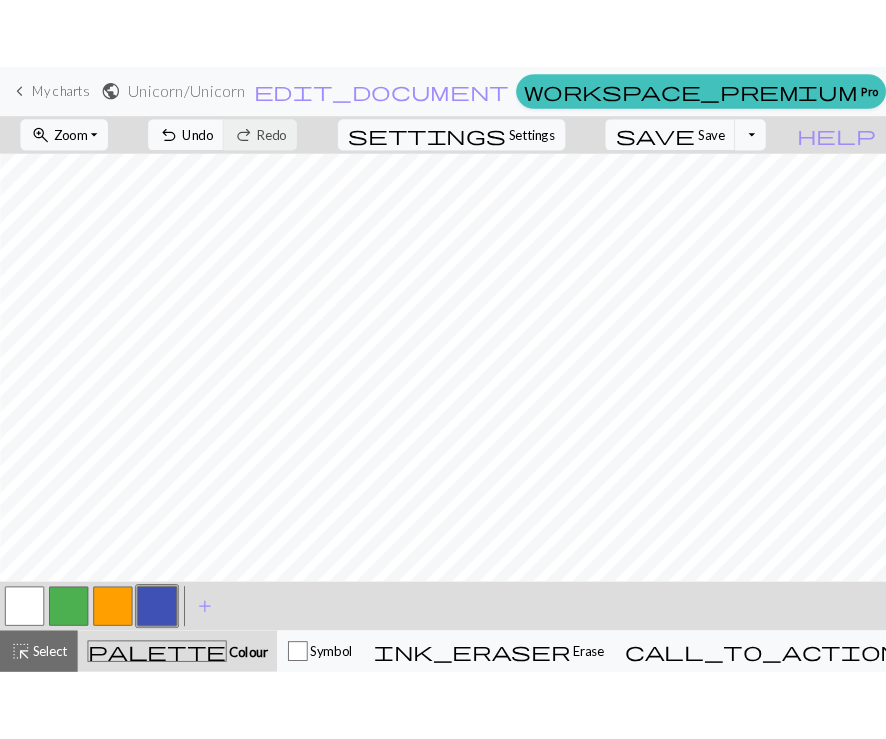 scroll, scrollTop: 1171, scrollLeft: 1553, axis: both 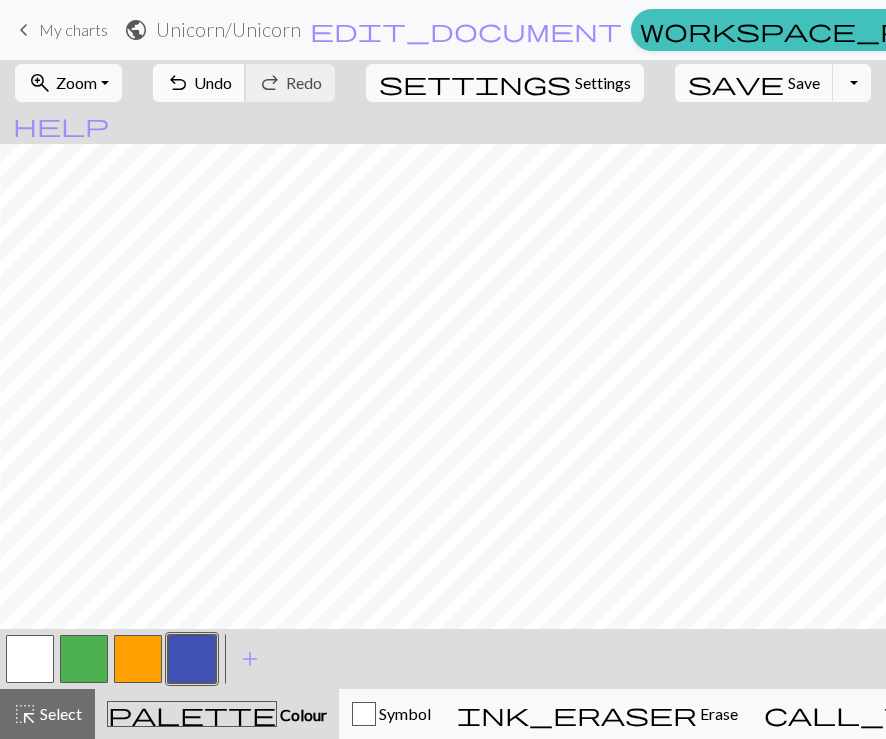 click on "Undo" at bounding box center [213, 82] 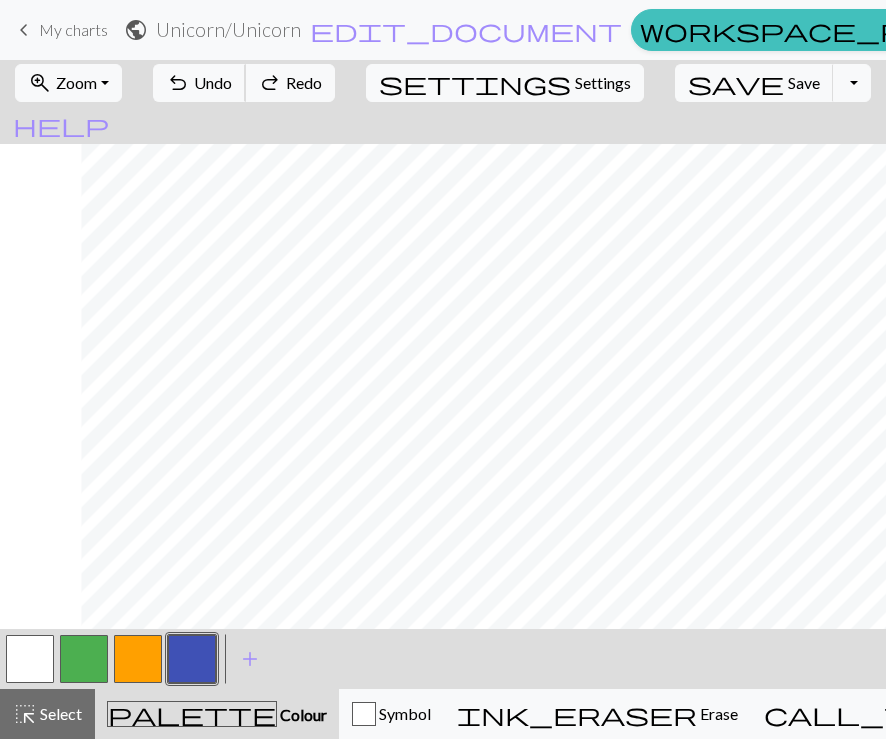 scroll, scrollTop: 1133, scrollLeft: 1750, axis: both 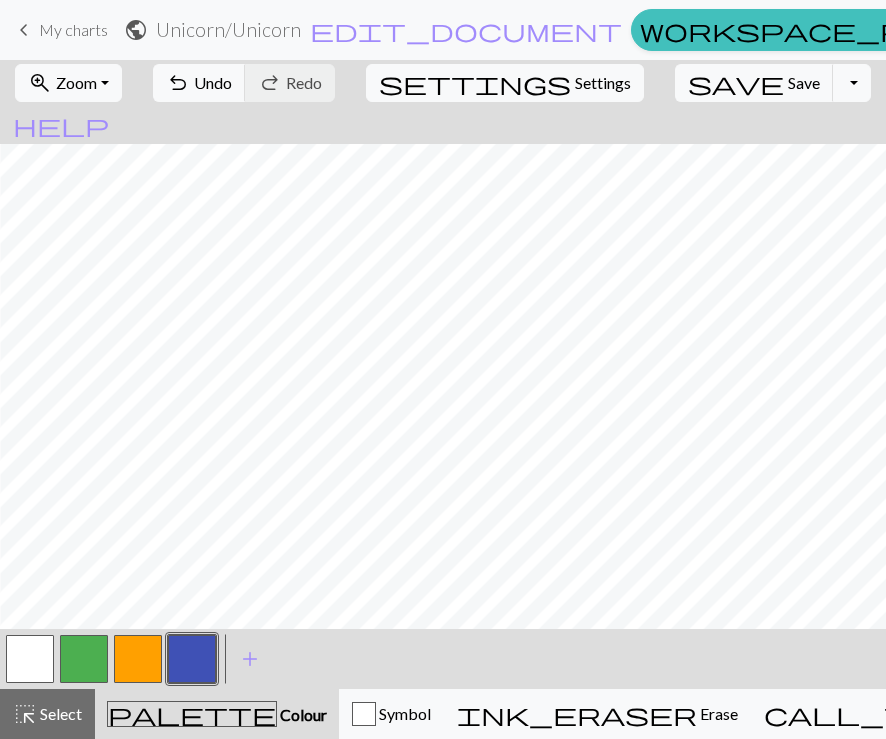 click at bounding box center (30, 659) 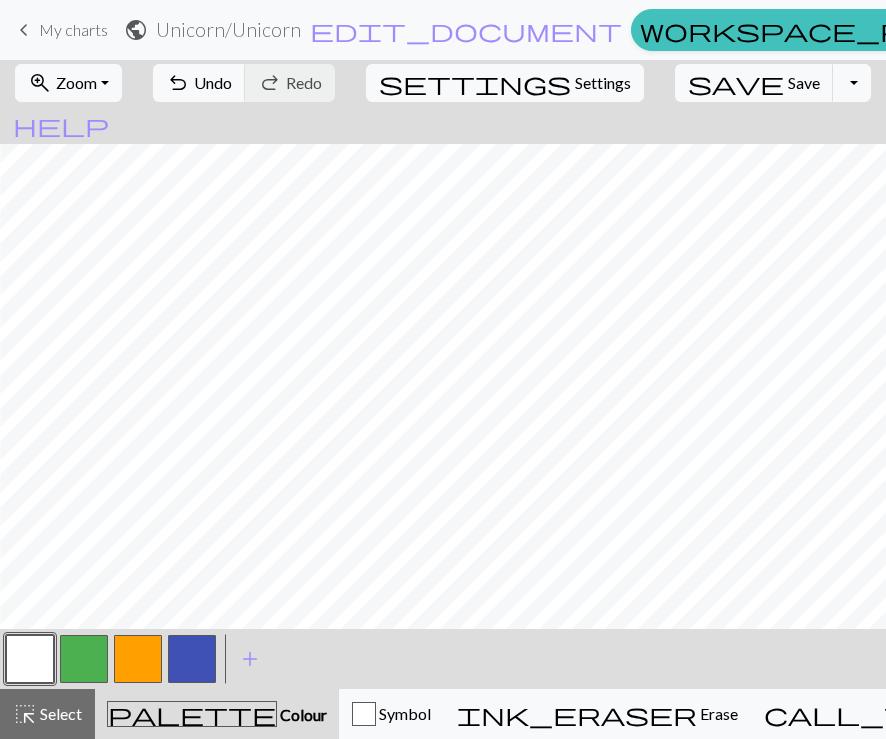 click at bounding box center [192, 659] 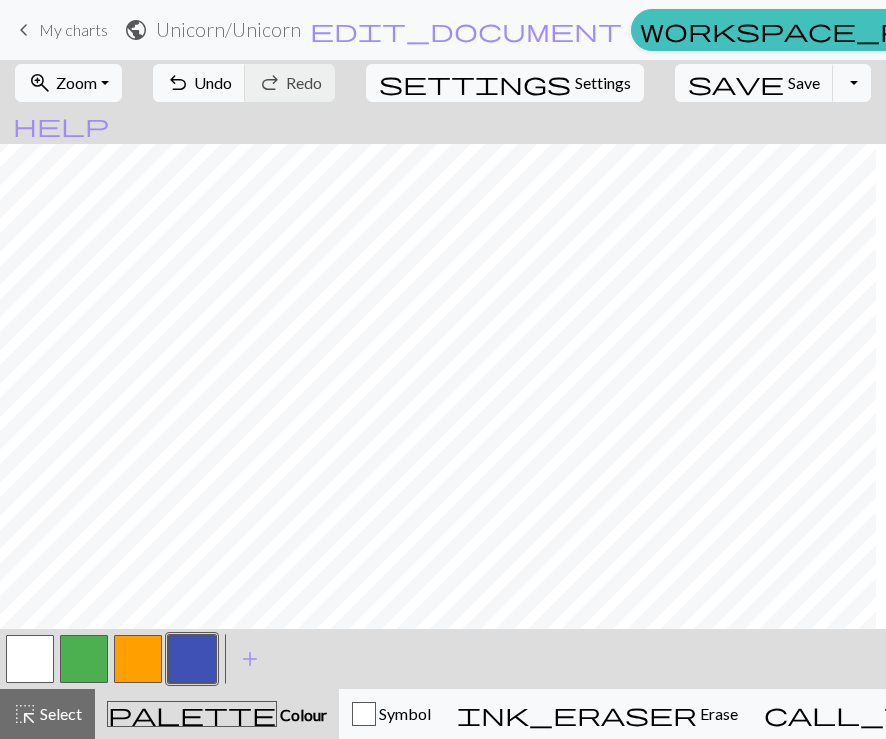 scroll, scrollTop: 552, scrollLeft: 523, axis: both 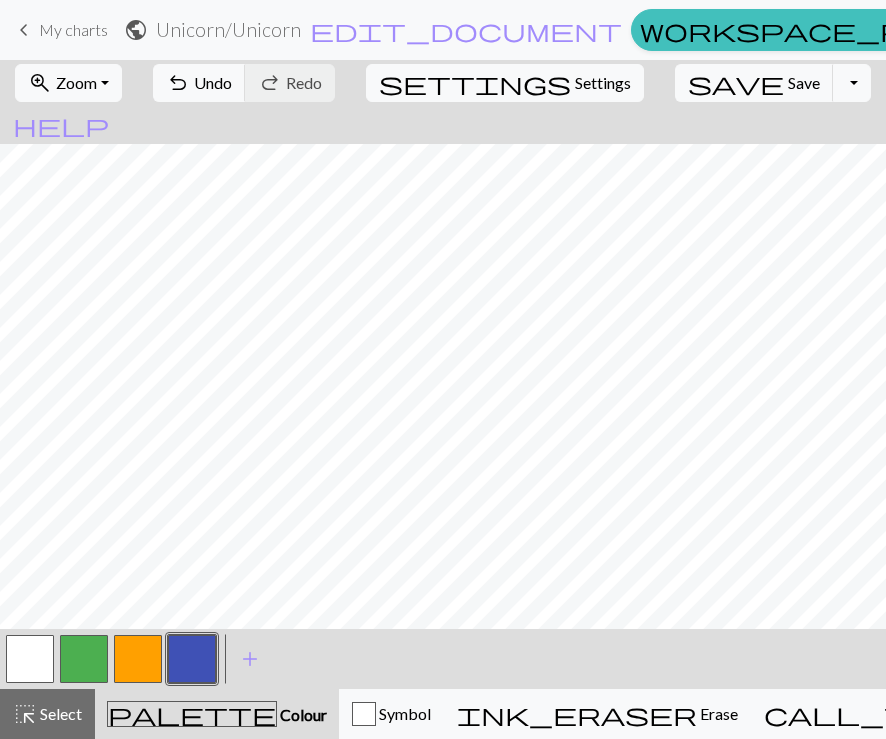 click at bounding box center (30, 659) 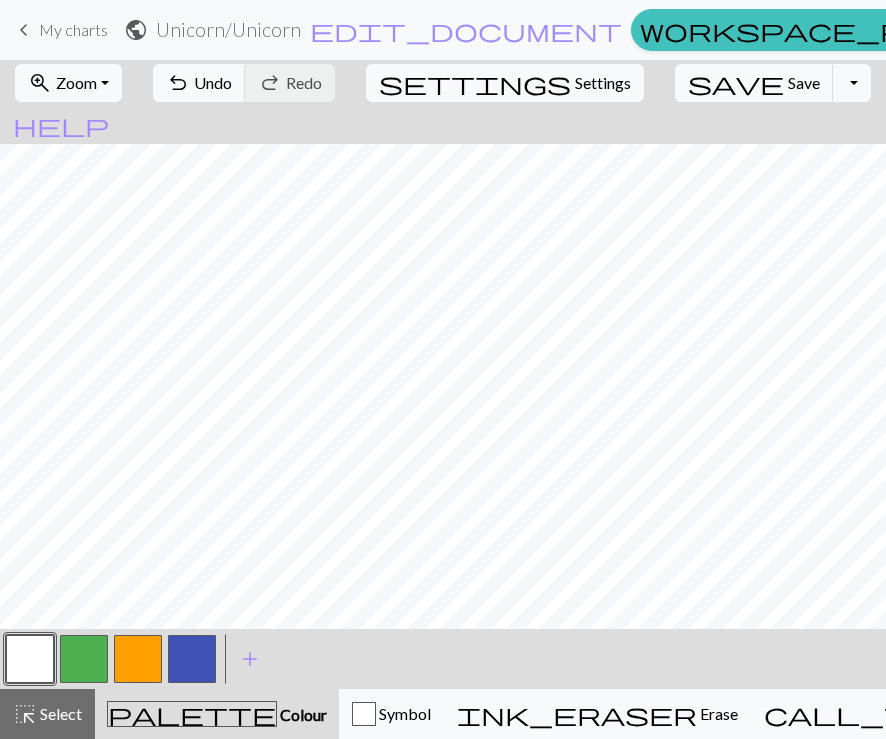 click at bounding box center [192, 659] 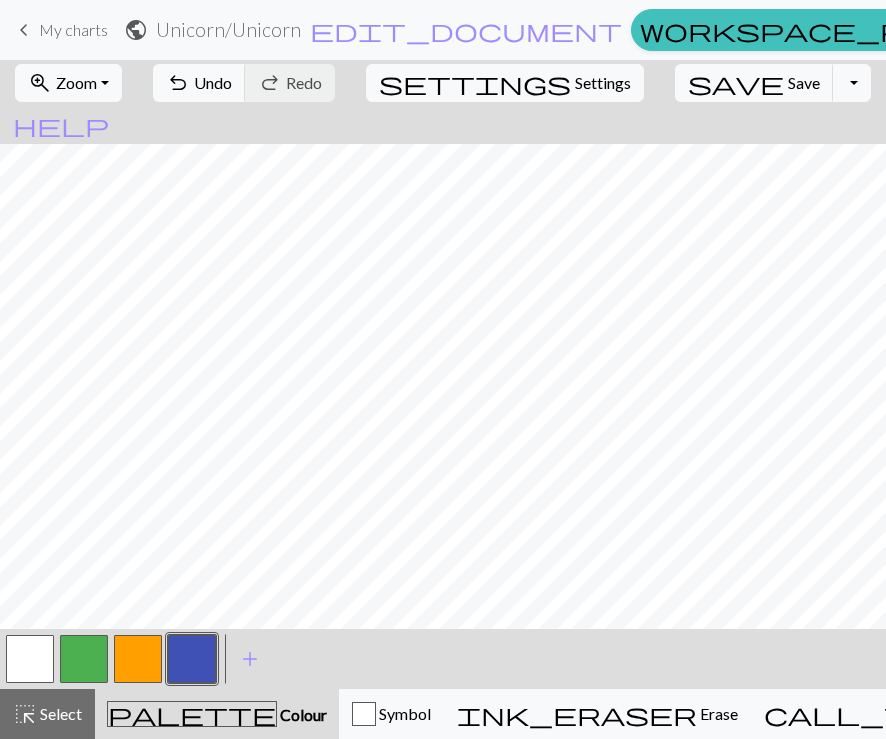 click at bounding box center [30, 659] 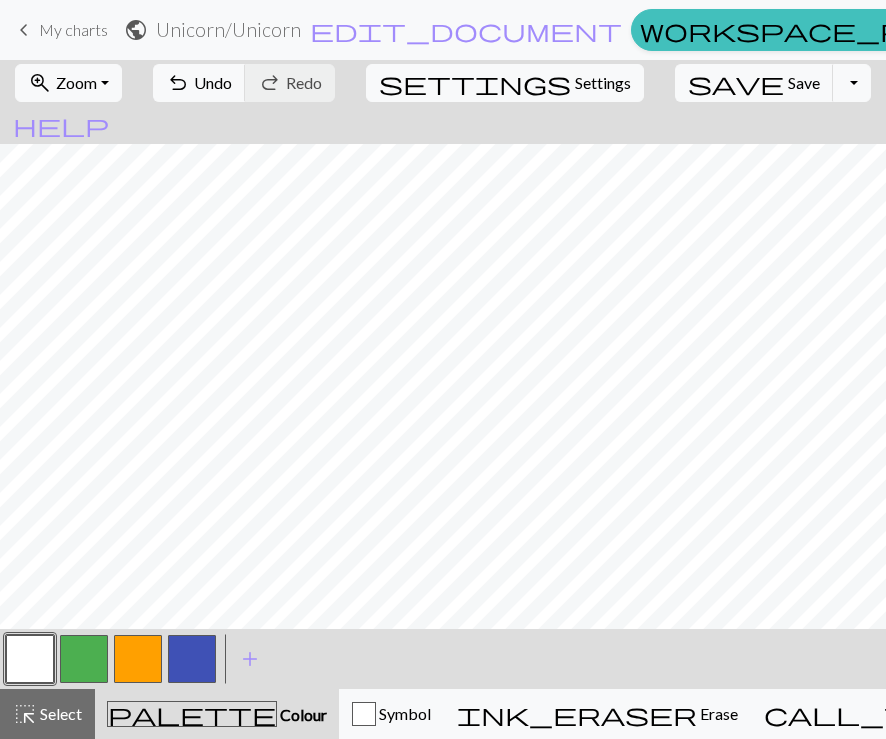 click at bounding box center (192, 659) 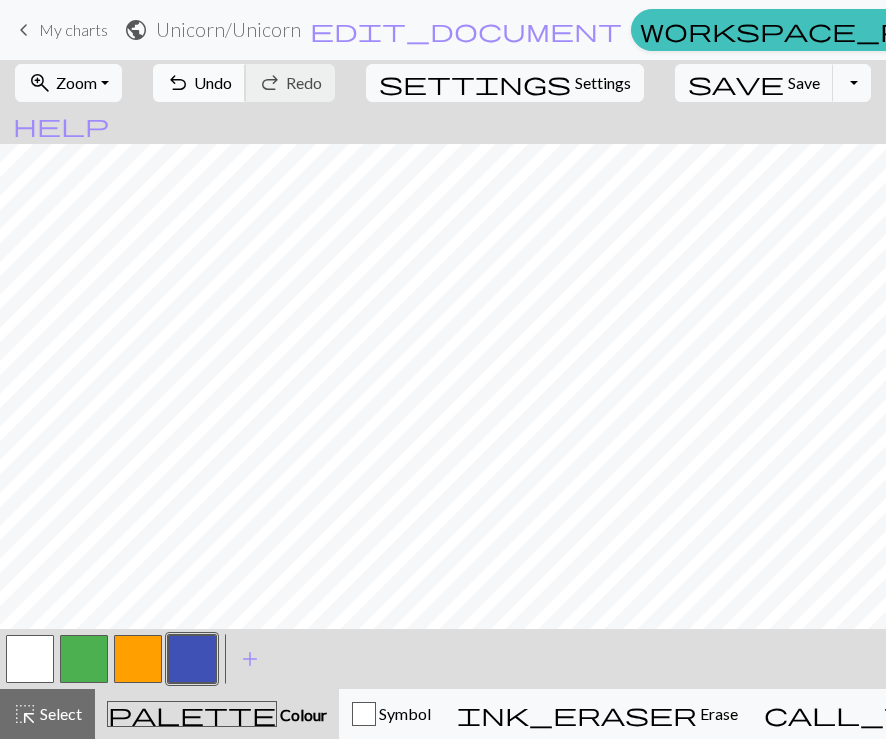 click on "Undo" at bounding box center [213, 82] 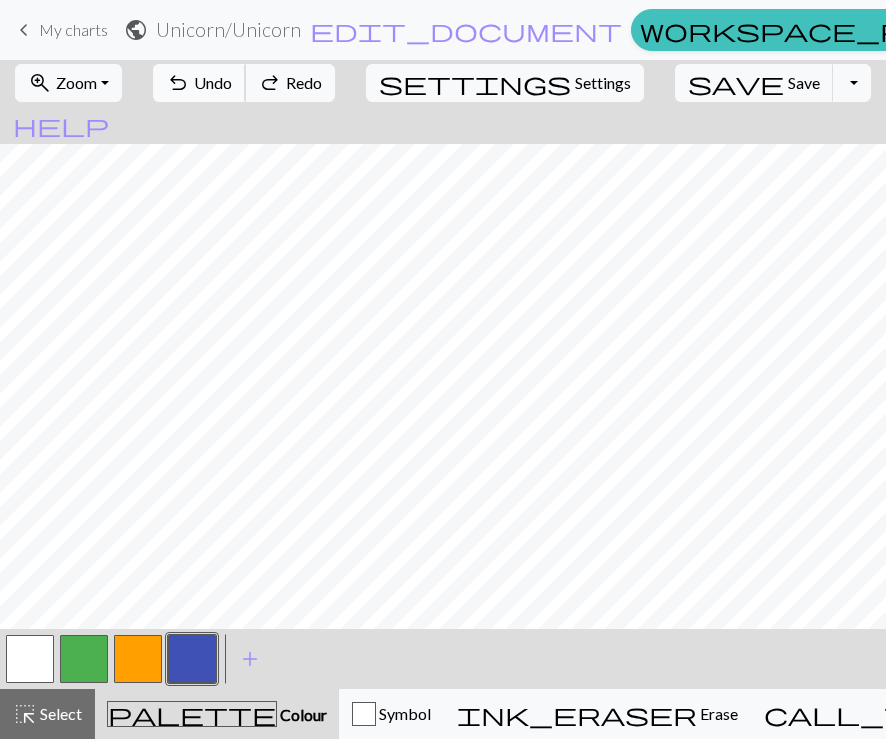click on "undo" at bounding box center [178, 83] 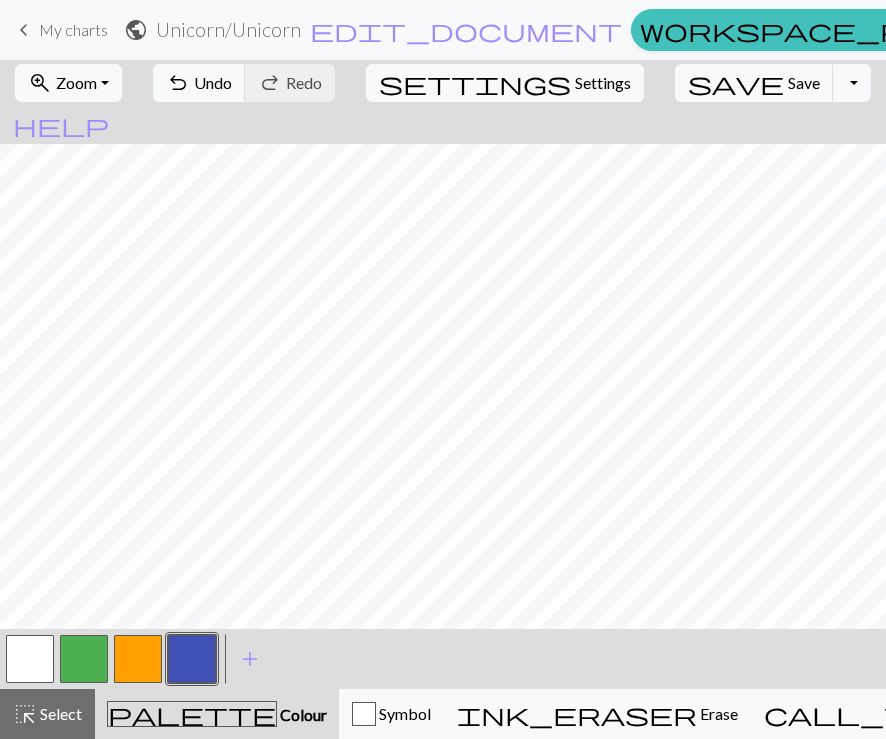 click at bounding box center [30, 659] 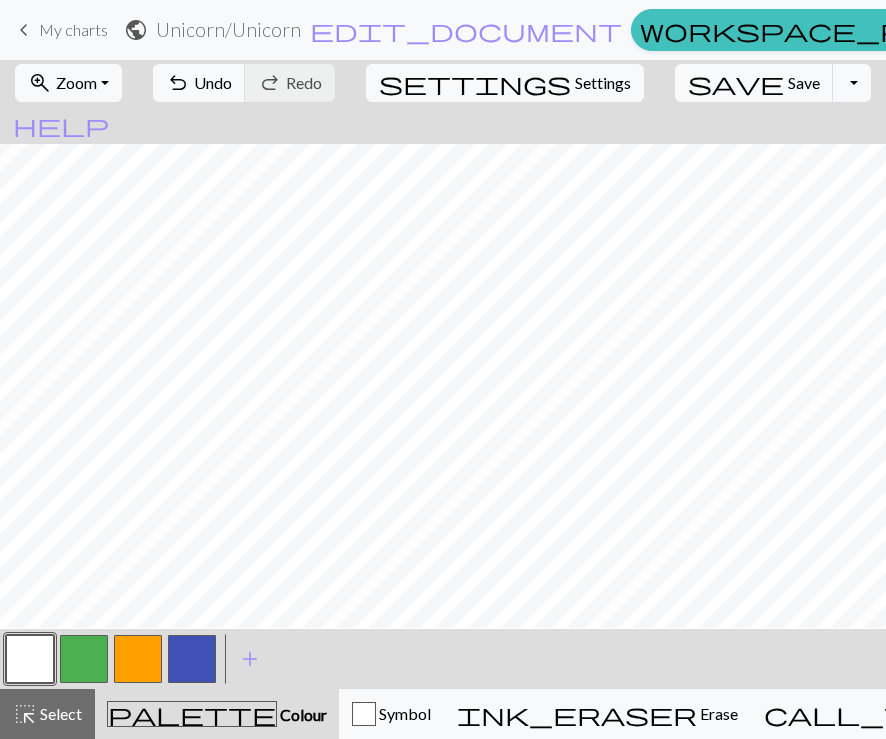 scroll, scrollTop: 73, scrollLeft: 571, axis: both 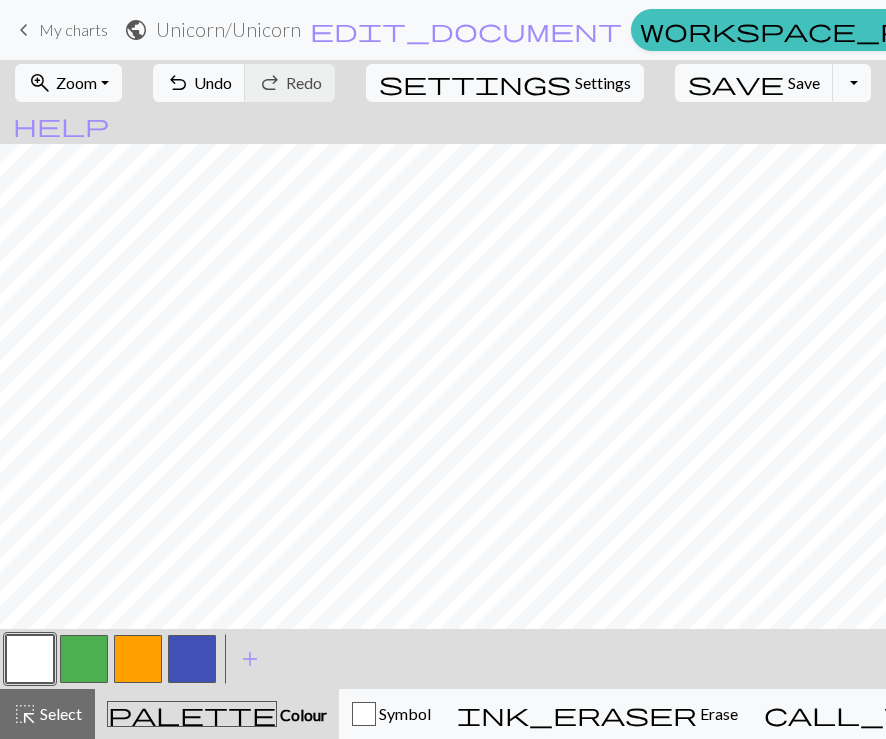 click on "undo Undo Undo redo Redo Redo" at bounding box center [244, 83] 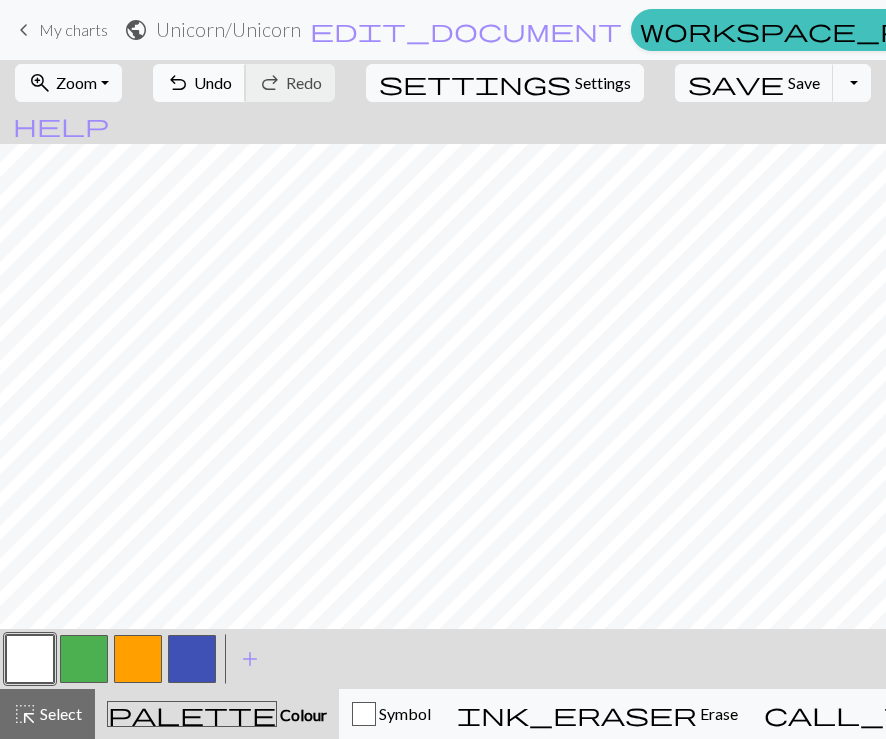 click on "Undo" at bounding box center [213, 82] 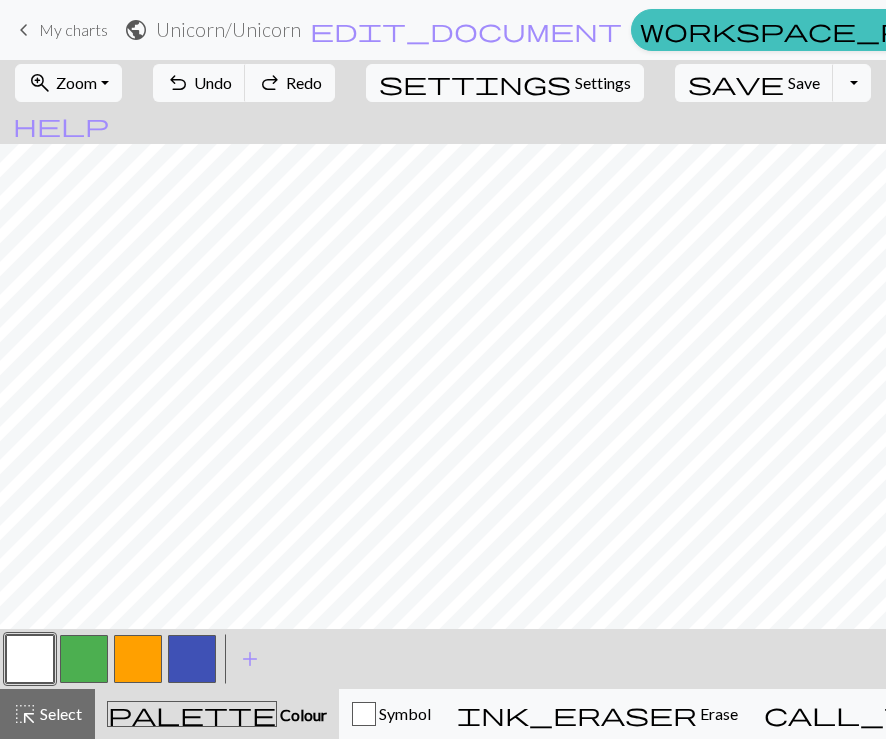 click at bounding box center (30, 659) 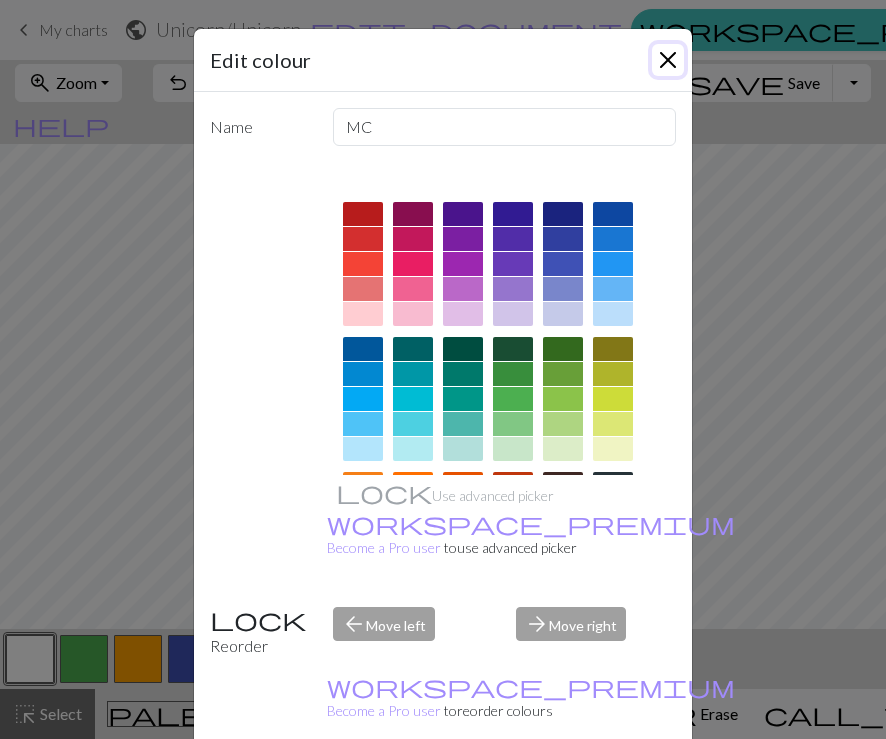 click at bounding box center (668, 60) 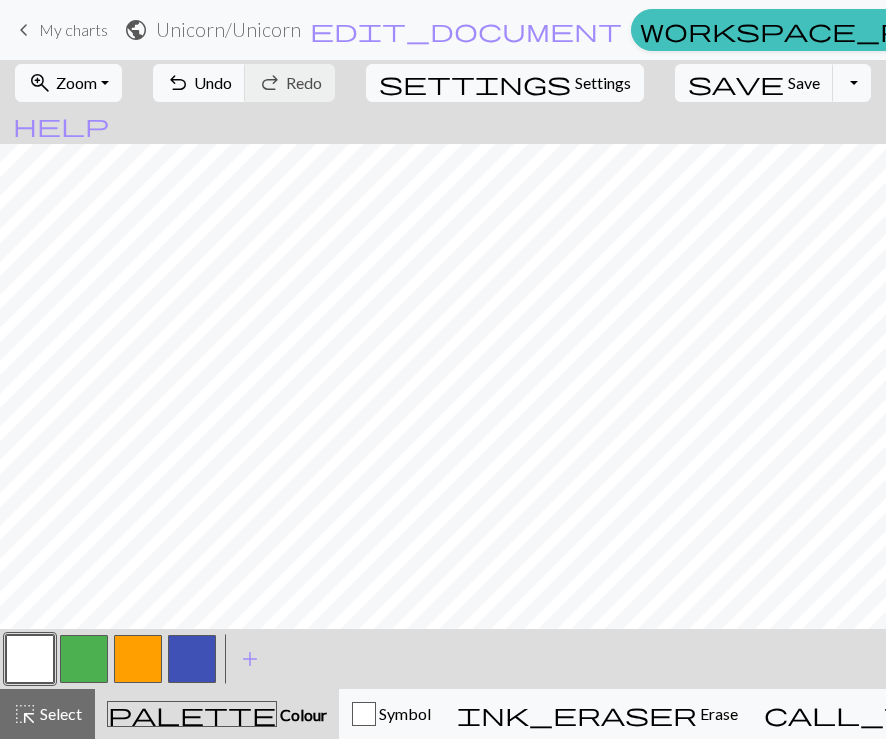 click at bounding box center [192, 659] 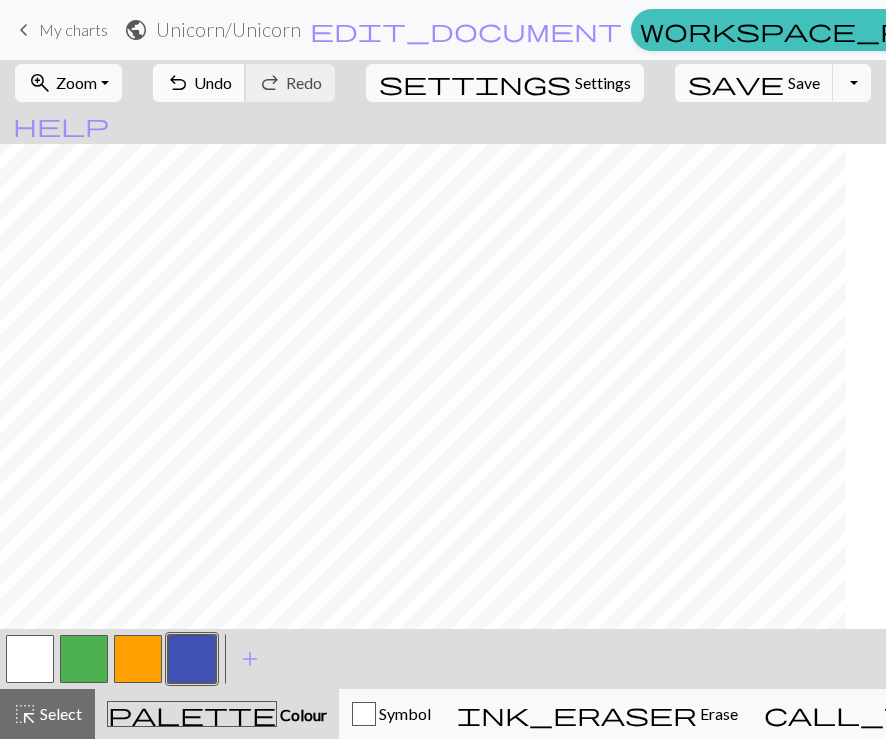 scroll, scrollTop: 54, scrollLeft: 354, axis: both 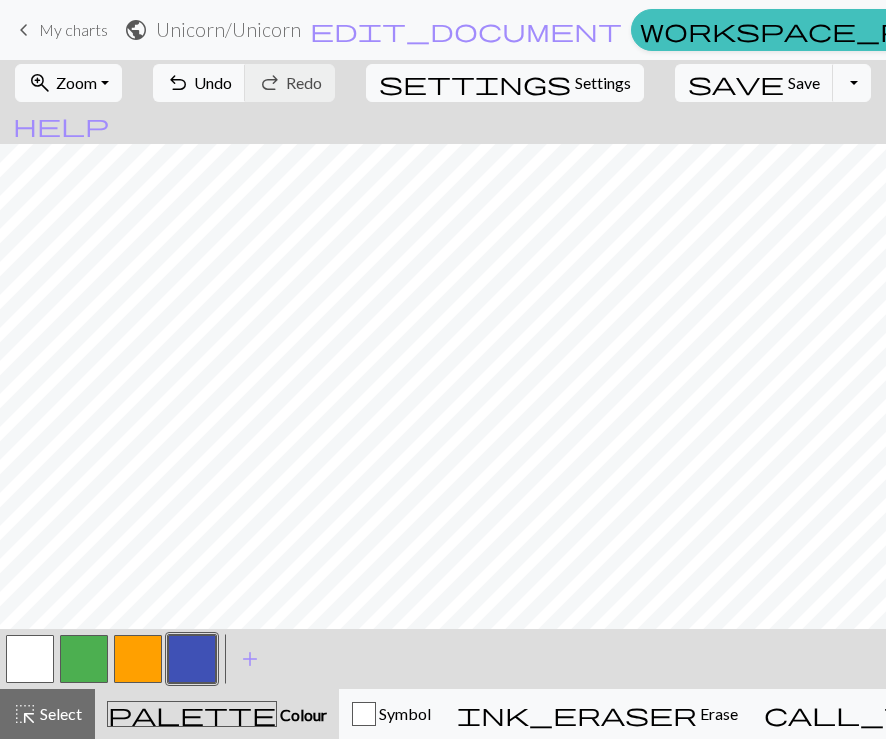 click at bounding box center [30, 659] 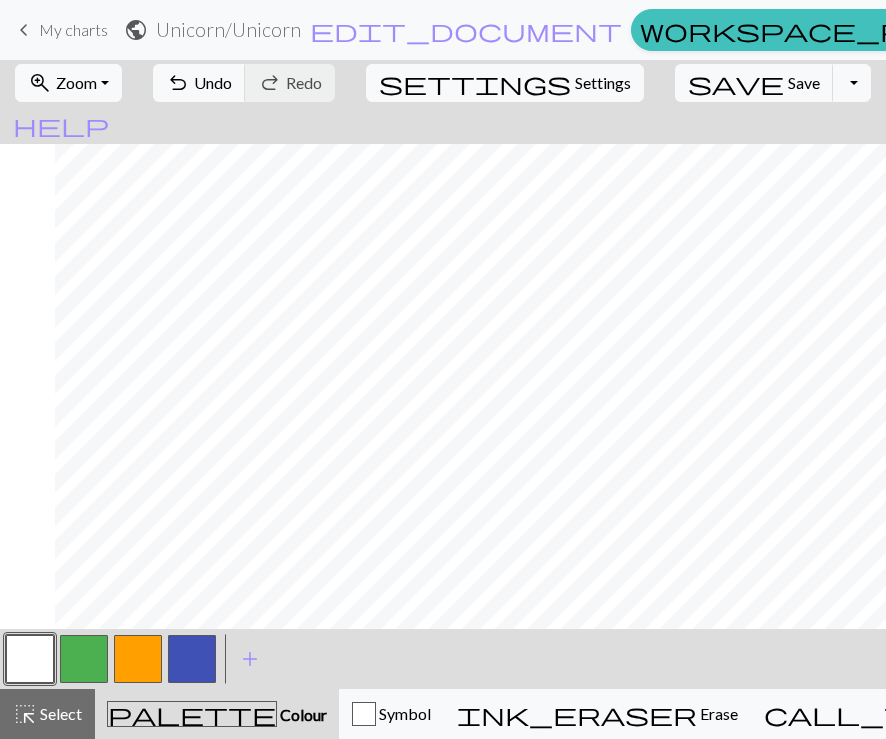 scroll, scrollTop: 54, scrollLeft: 376, axis: both 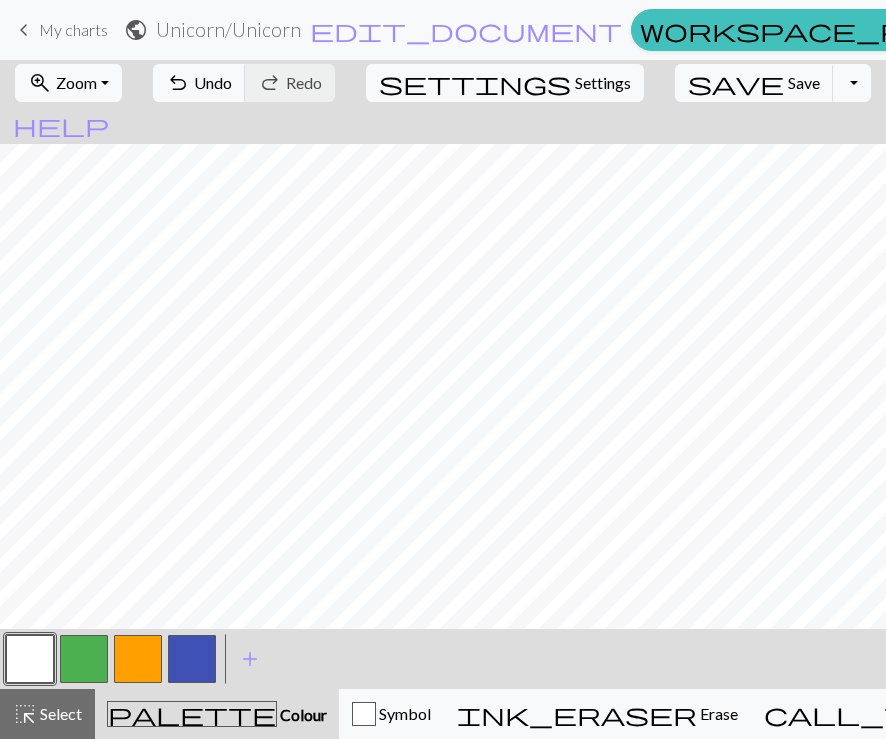 click at bounding box center (30, 659) 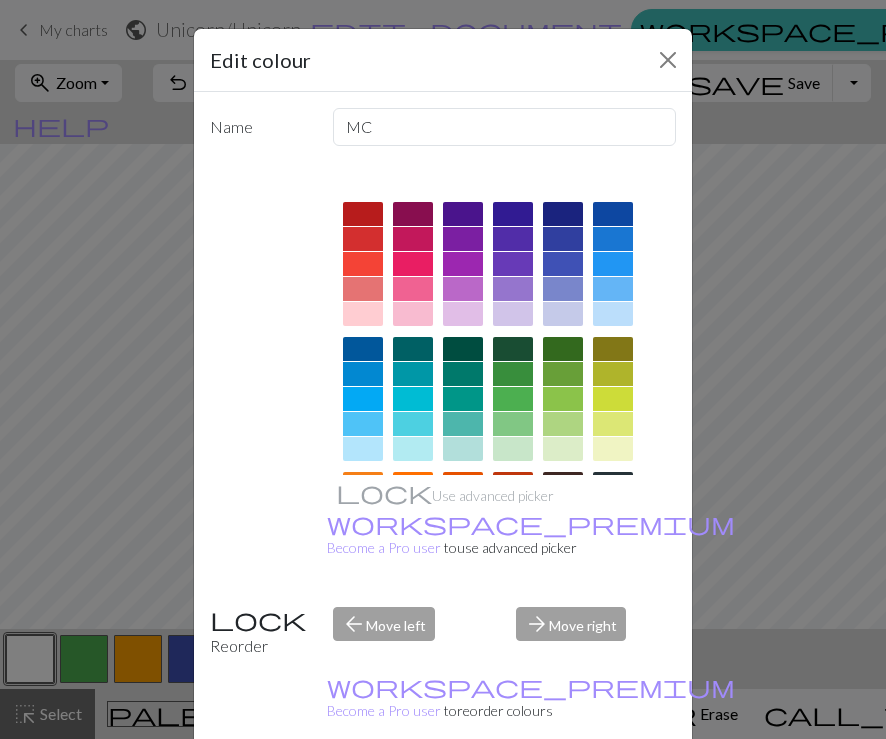 click on "Cancel" at bounding box center [639, 790] 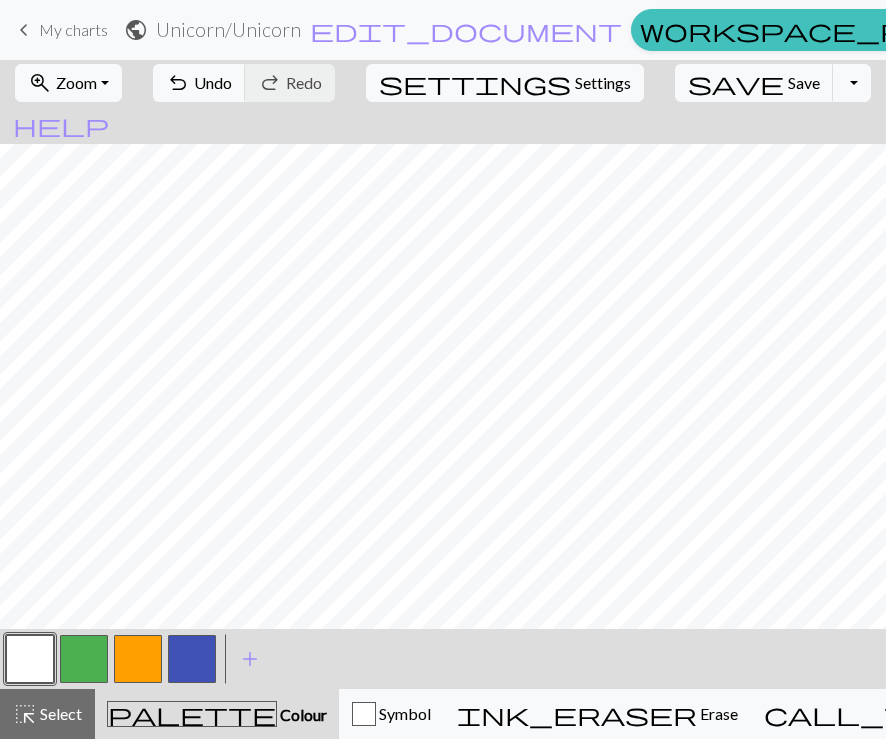 scroll, scrollTop: 42, scrollLeft: 376, axis: both 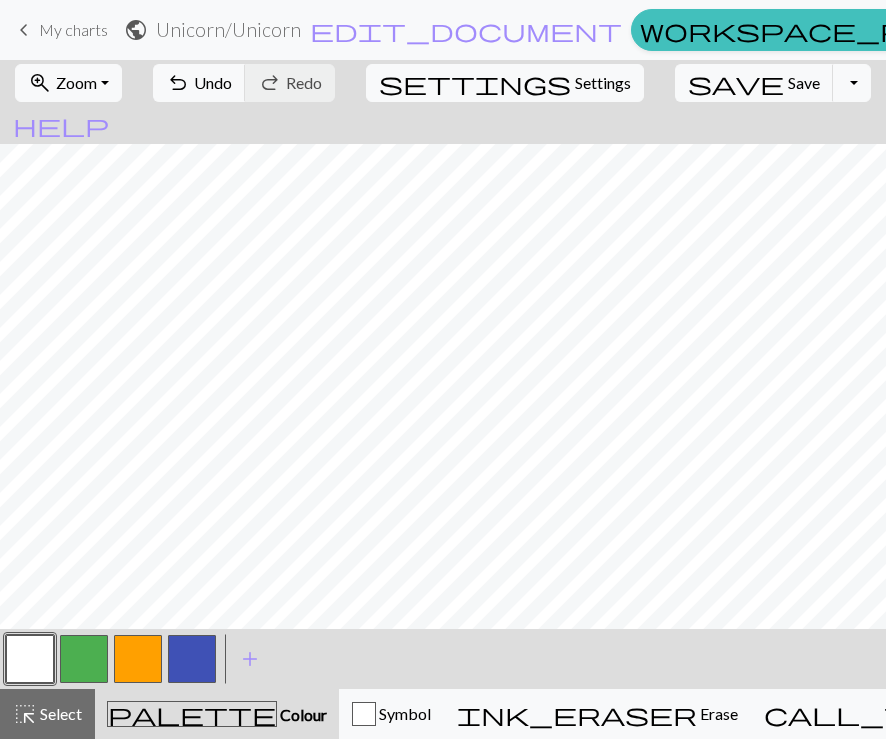 click at bounding box center (192, 659) 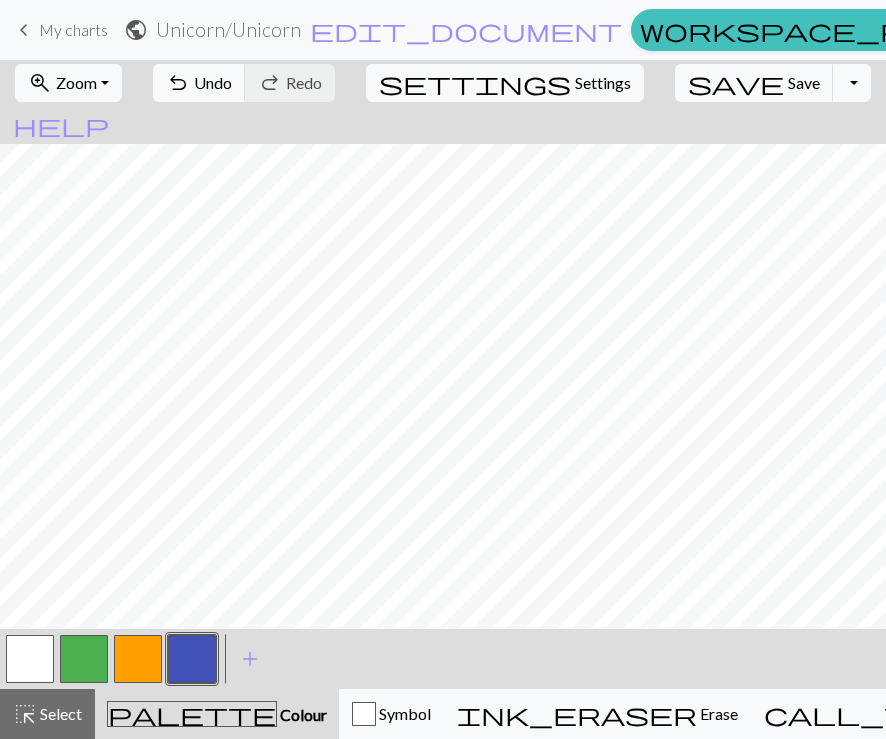 click at bounding box center (30, 659) 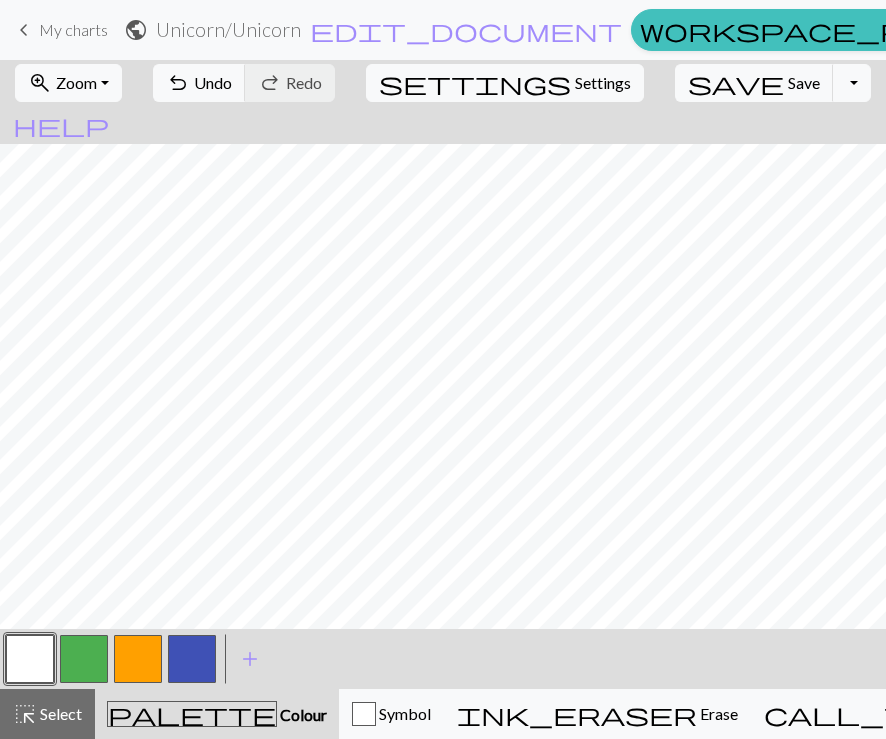 click at bounding box center [192, 659] 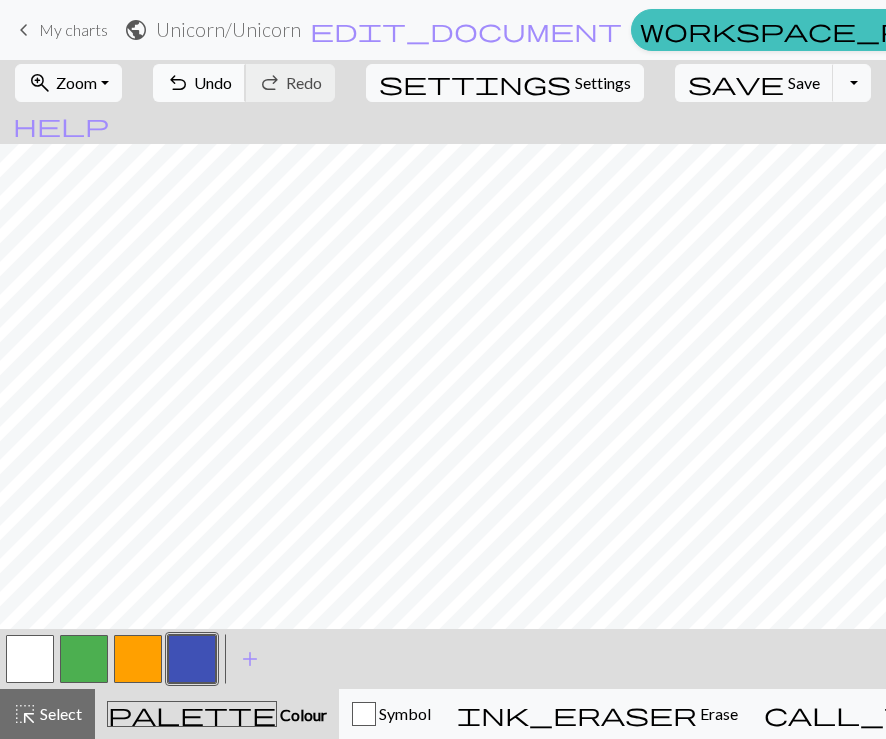 click on "undo Undo Undo" at bounding box center (199, 83) 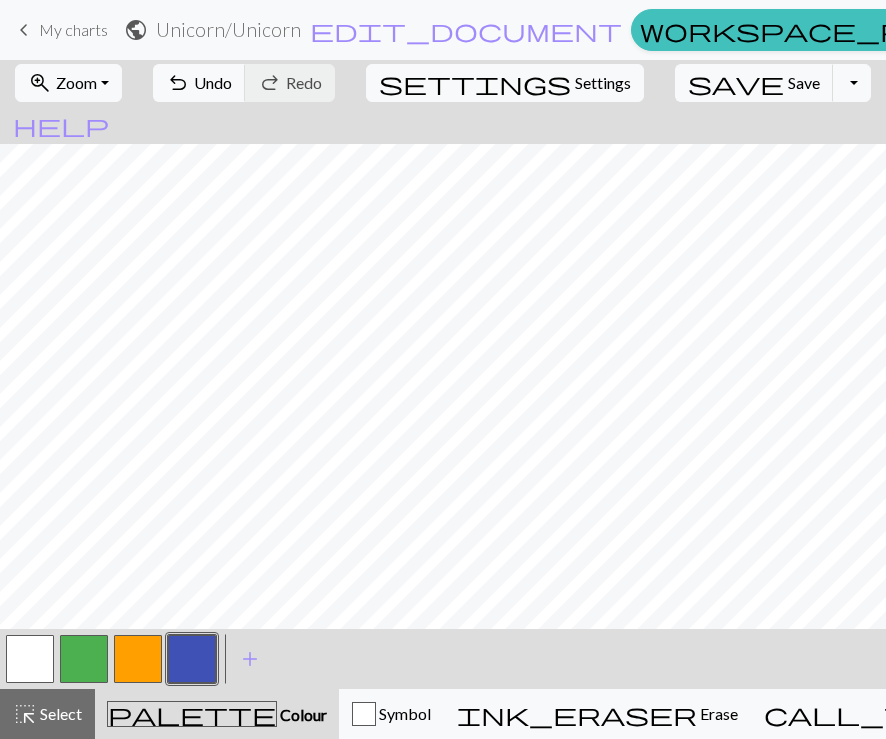 click at bounding box center (30, 659) 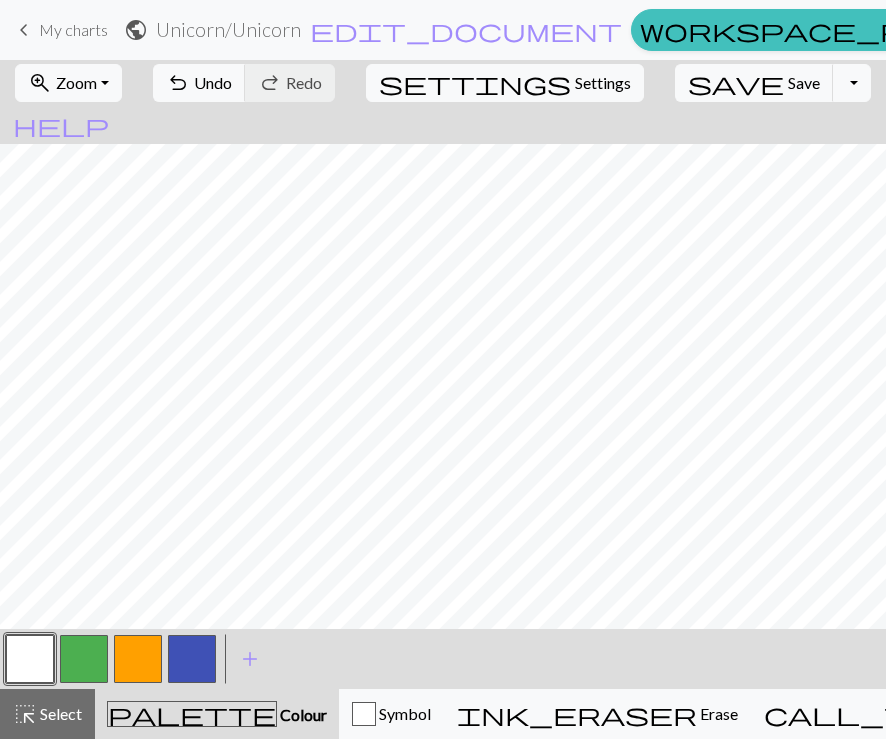 click at bounding box center (192, 659) 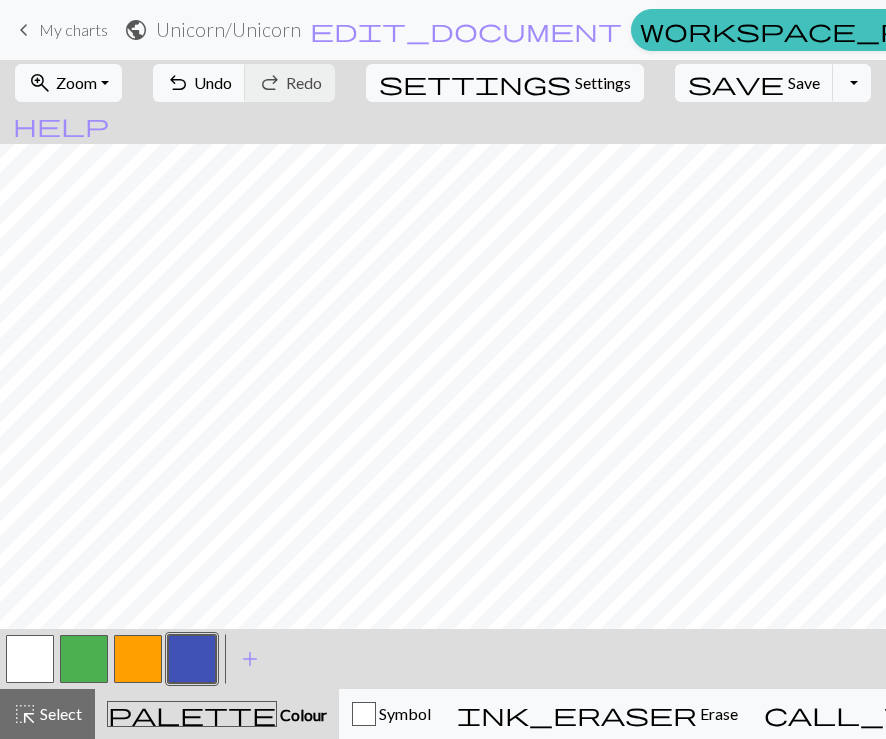 scroll, scrollTop: 67, scrollLeft: 376, axis: both 